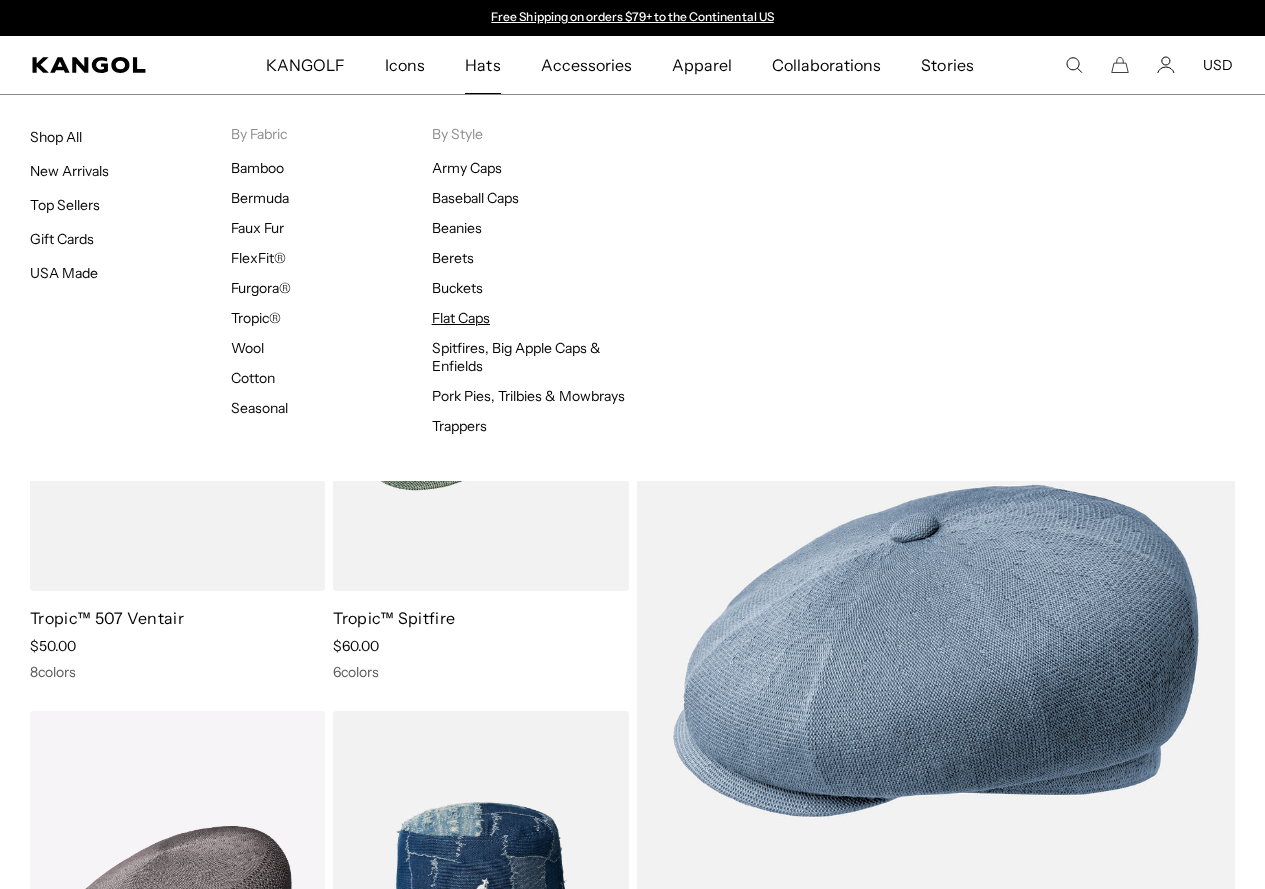 scroll, scrollTop: 0, scrollLeft: 0, axis: both 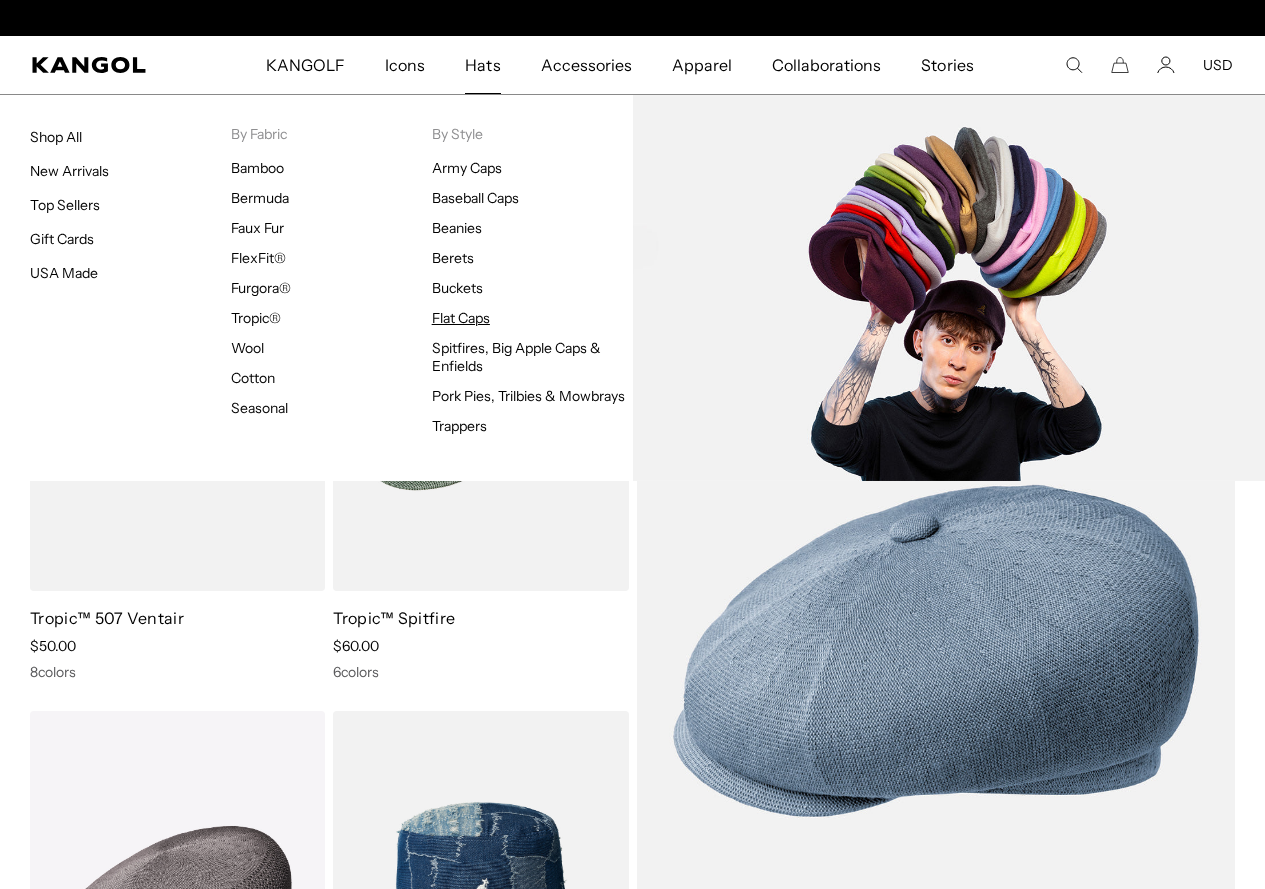 click on "Flat Caps" at bounding box center (461, 318) 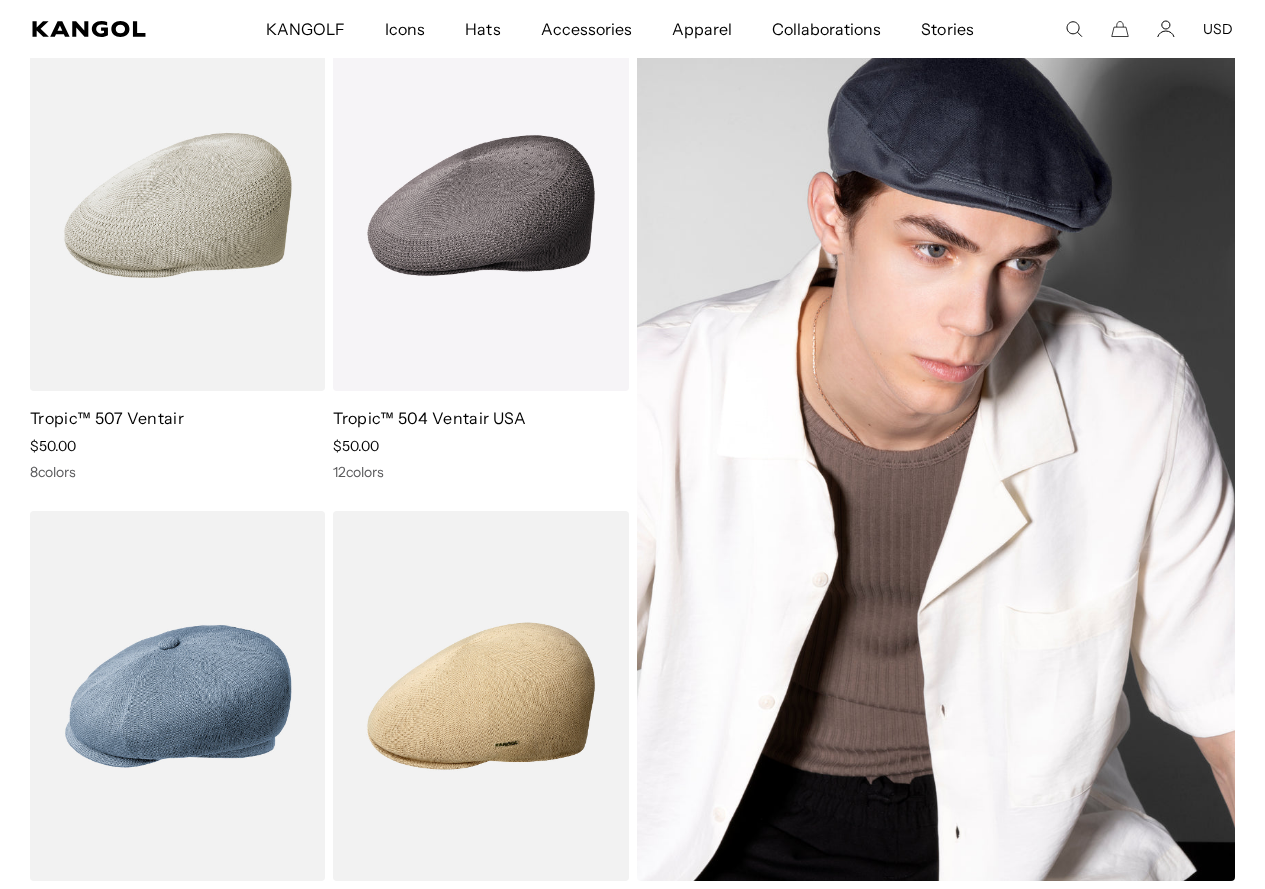 scroll, scrollTop: 200, scrollLeft: 0, axis: vertical 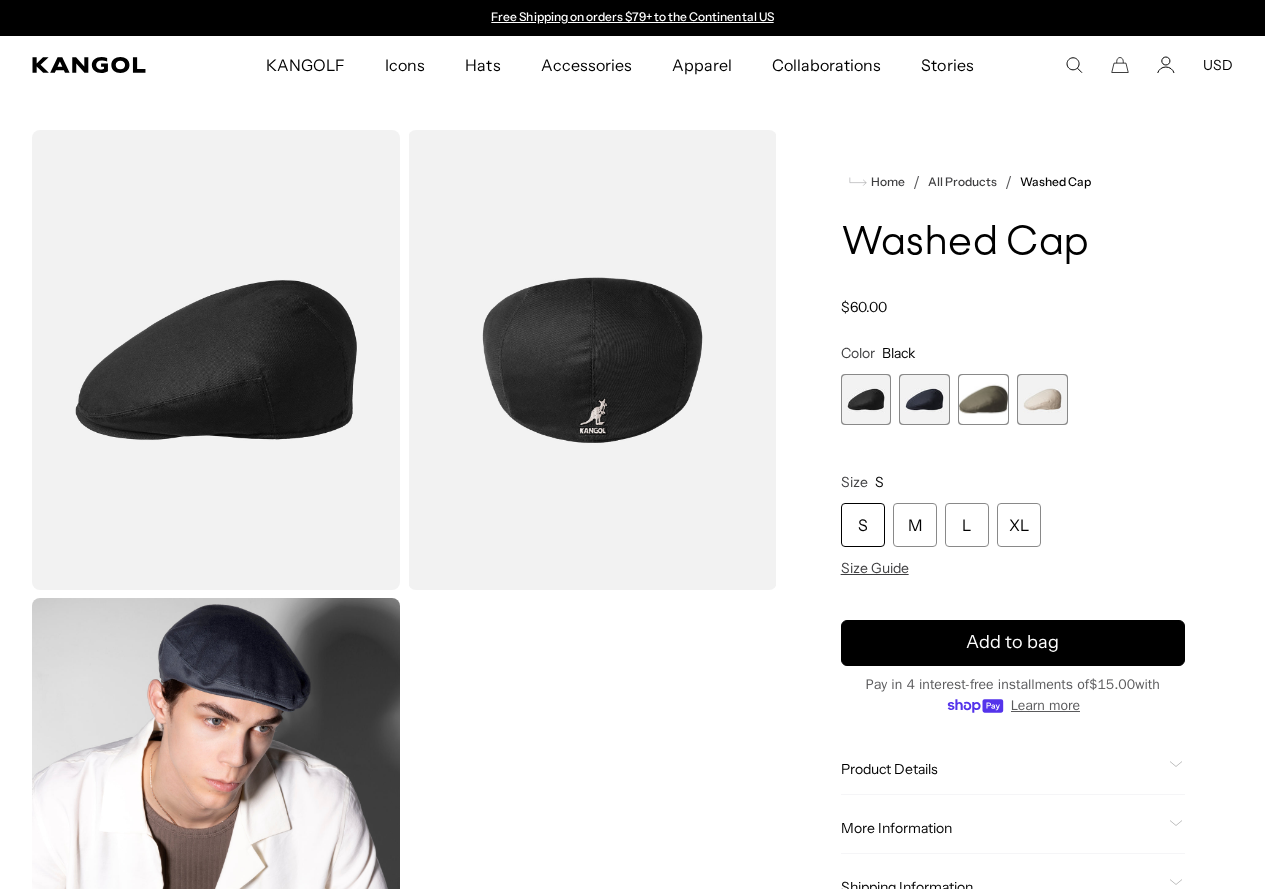 click at bounding box center (866, 399) 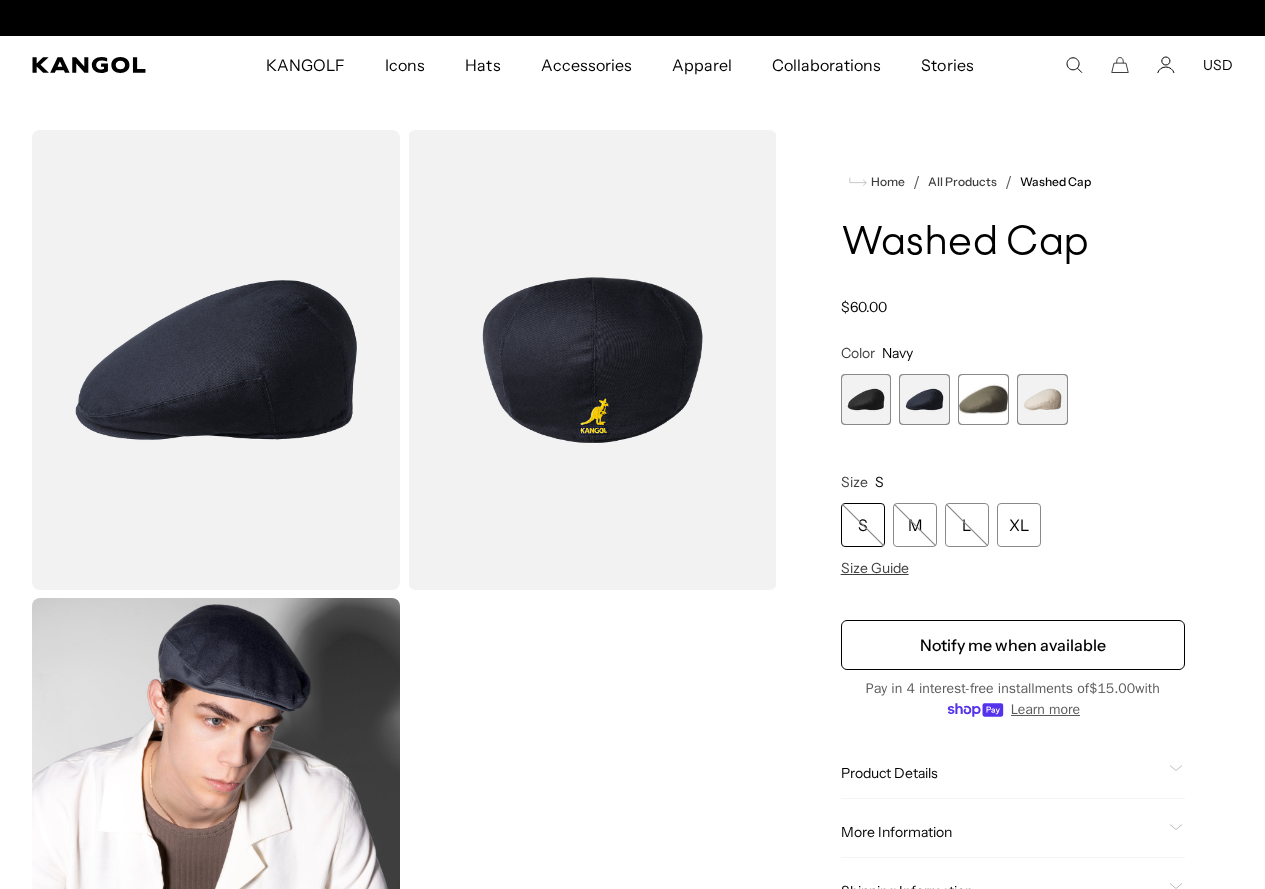 scroll, scrollTop: 0, scrollLeft: 412, axis: horizontal 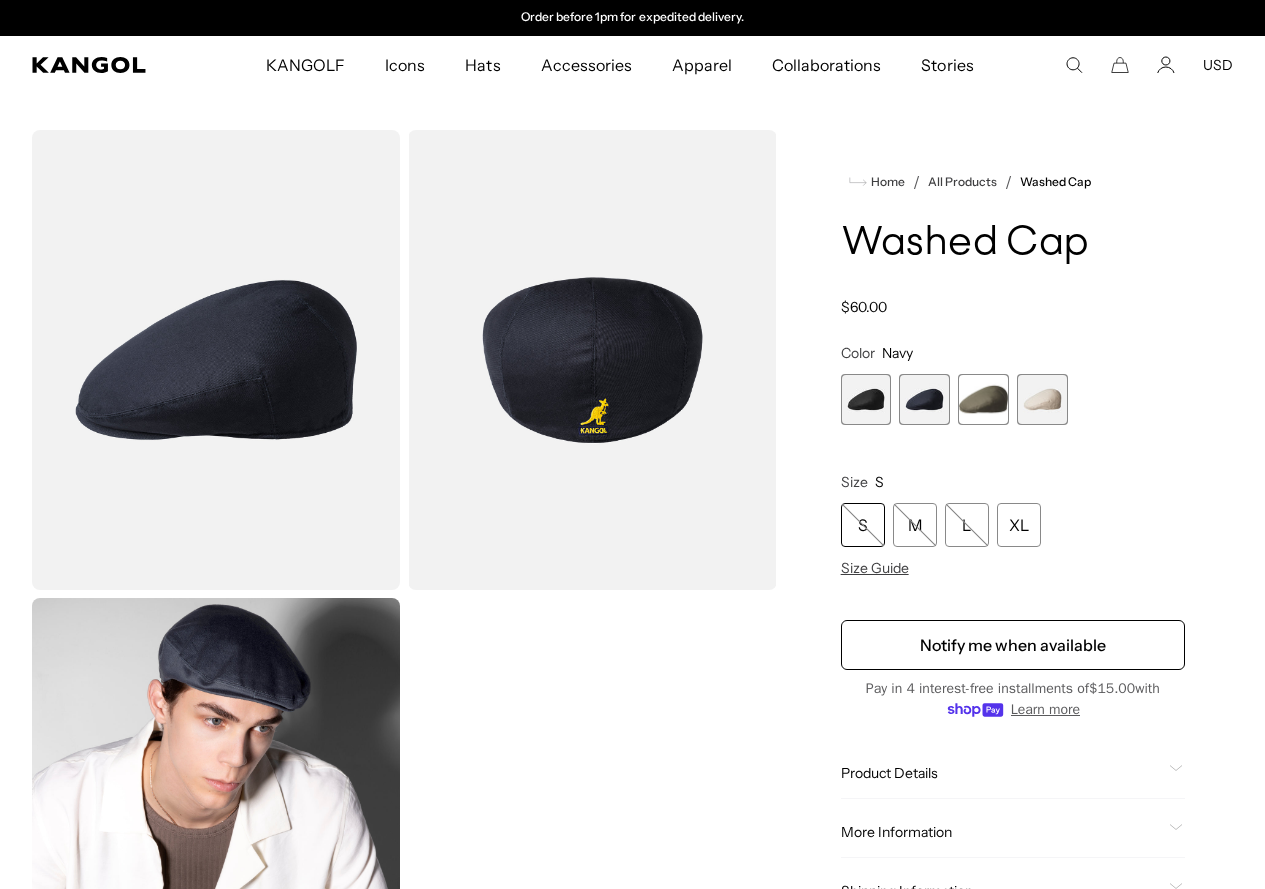 click on "Home
/
All Products
/
Washed Cap
Washed Cap
Regular price
$60.00
Regular price
Sale price
$60.00
Color
Navy
Previous
Next
Black
Variant sold out or unavailable
Navy
Variant sold out or unavailable" at bounding box center (1013, 594) 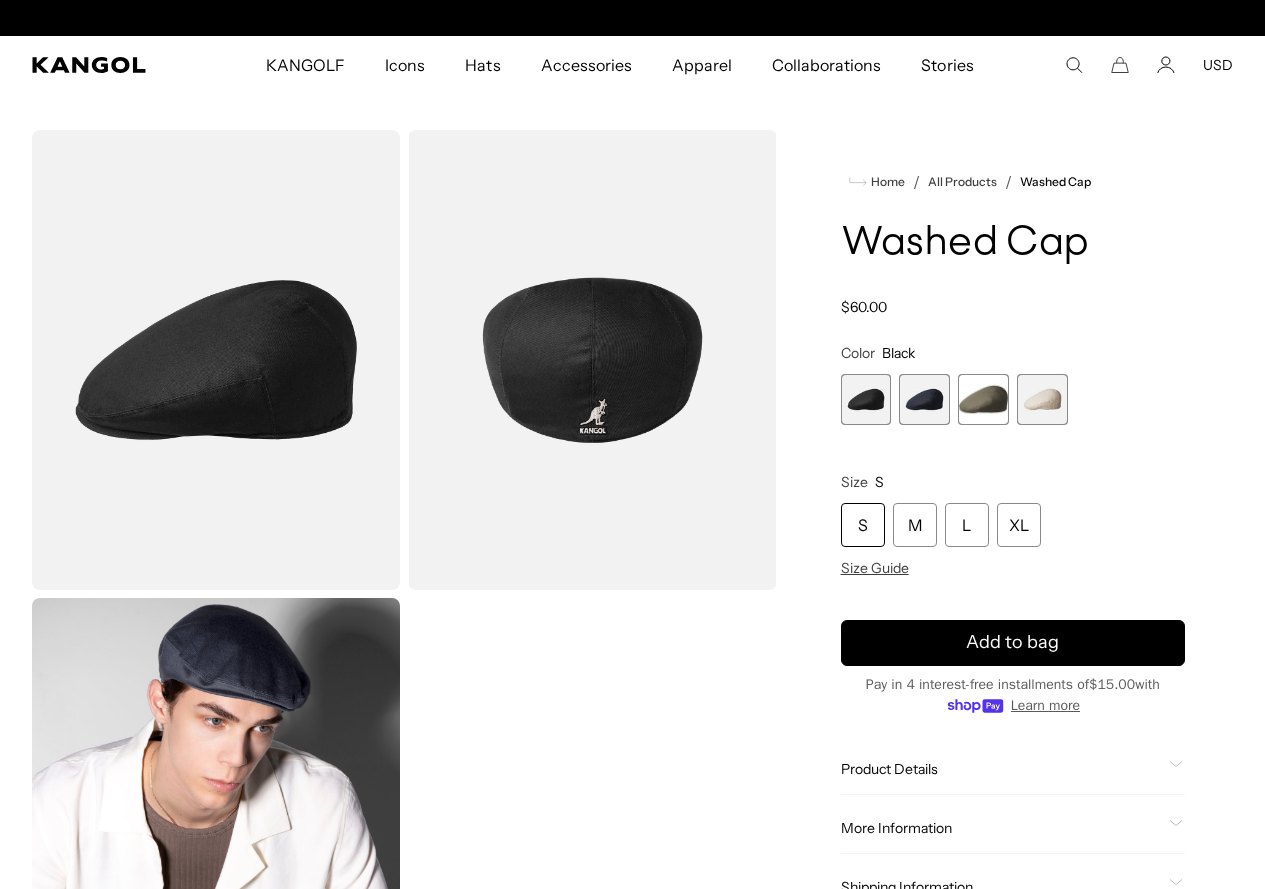 click at bounding box center [924, 399] 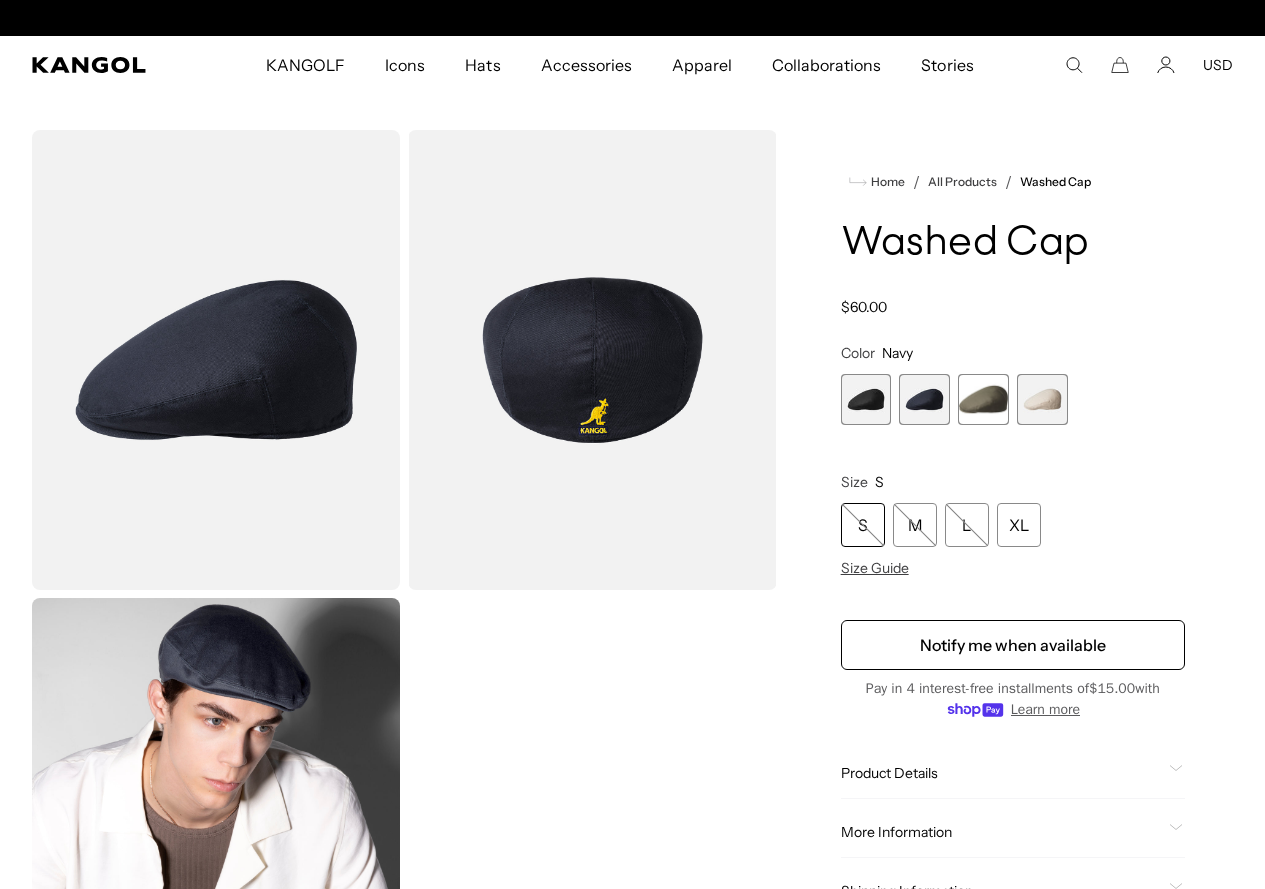 scroll, scrollTop: 0, scrollLeft: 0, axis: both 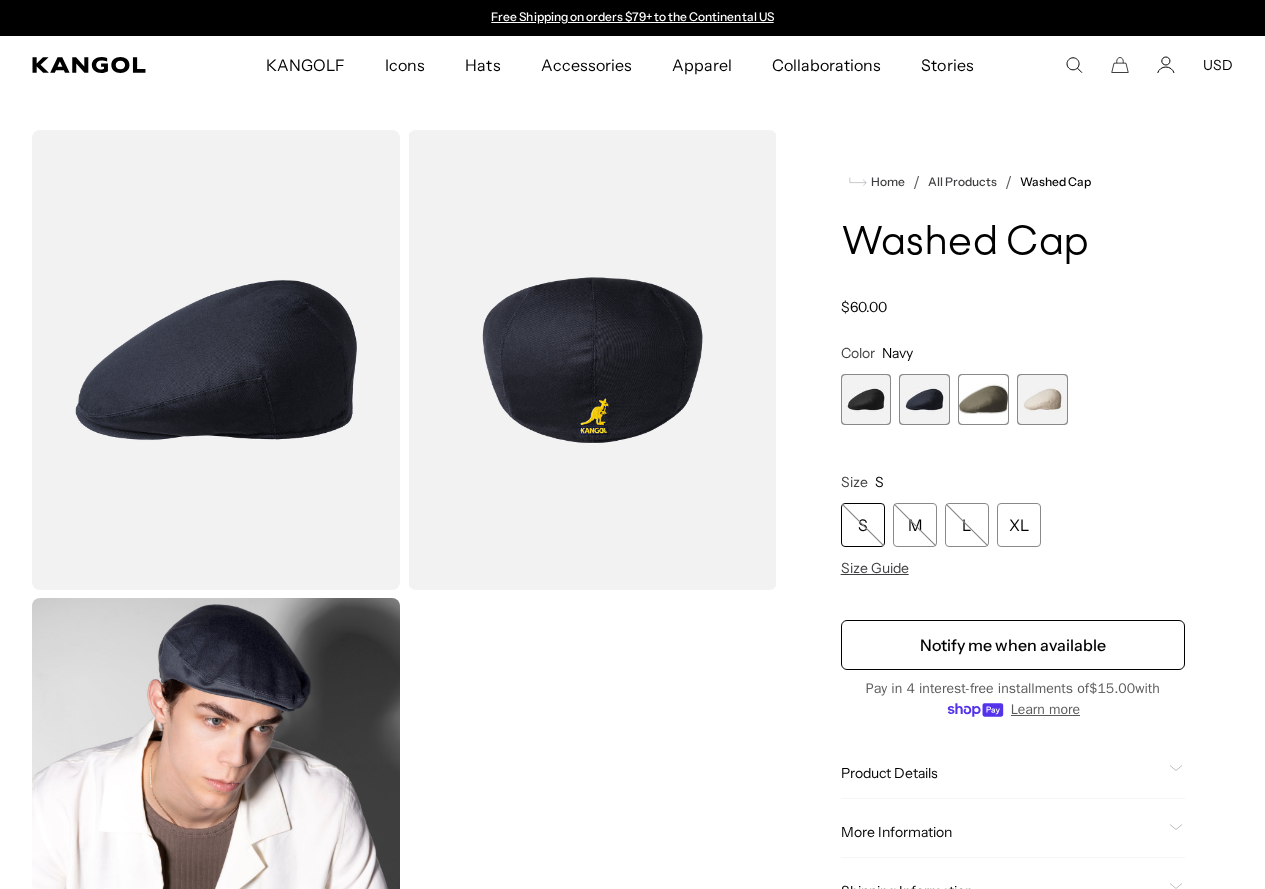 click at bounding box center (866, 399) 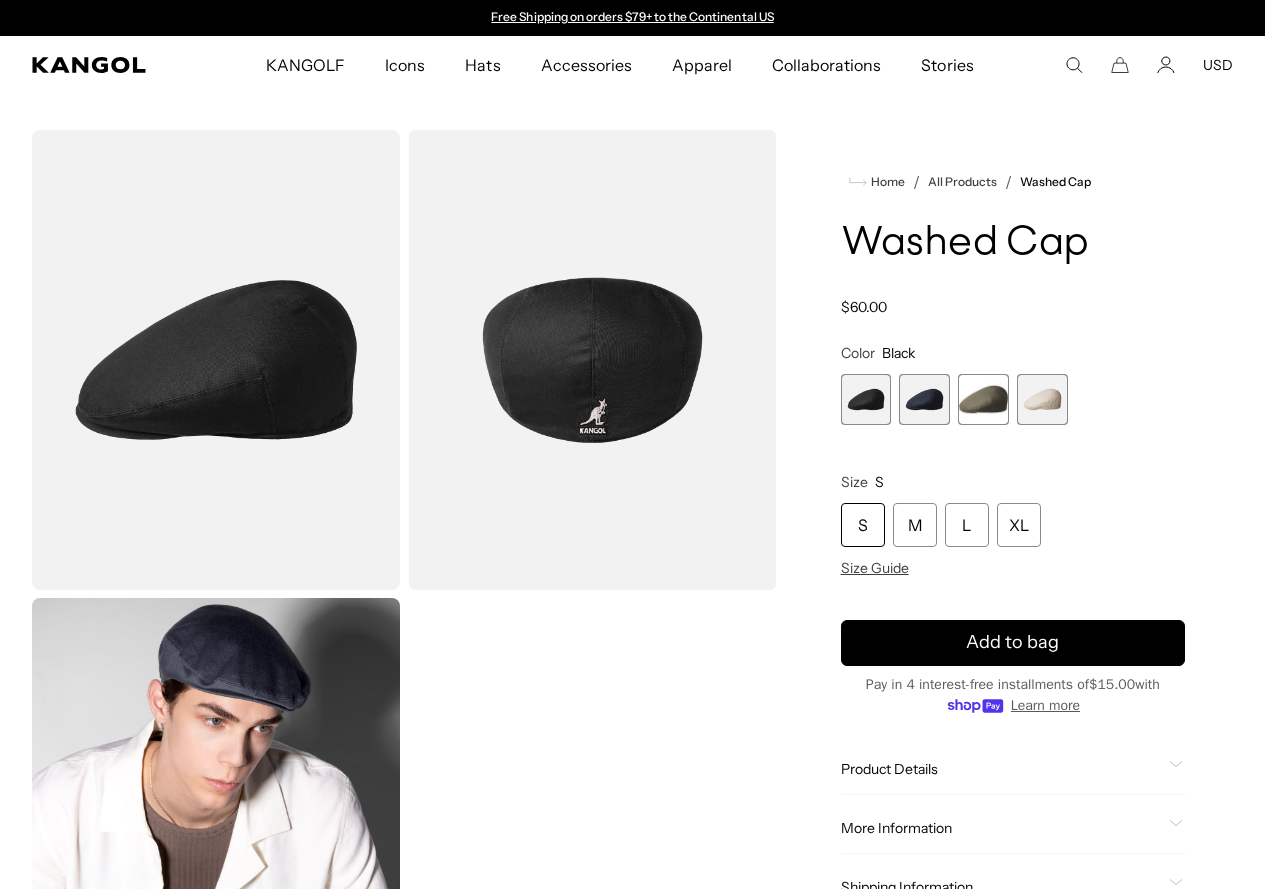 click at bounding box center (983, 399) 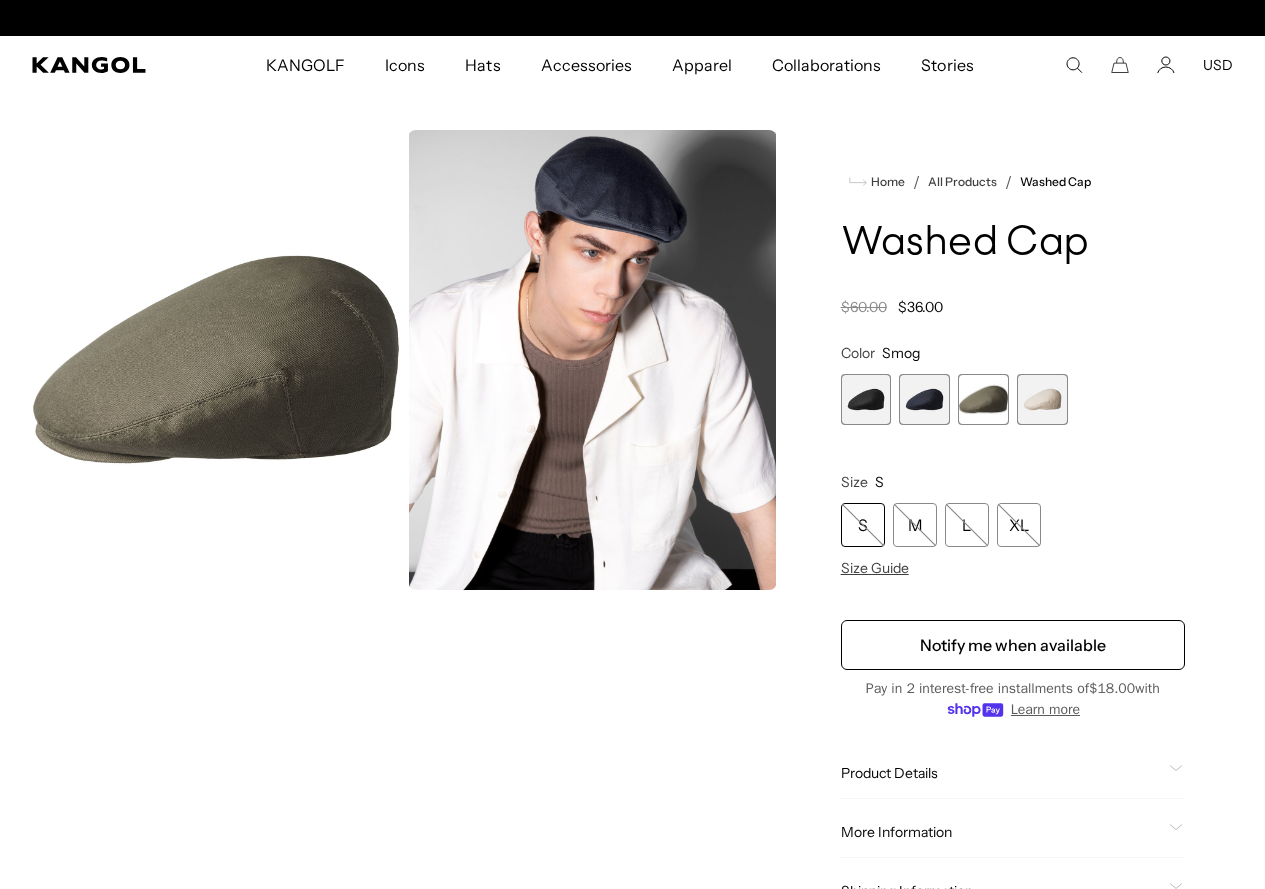 scroll, scrollTop: 0, scrollLeft: 412, axis: horizontal 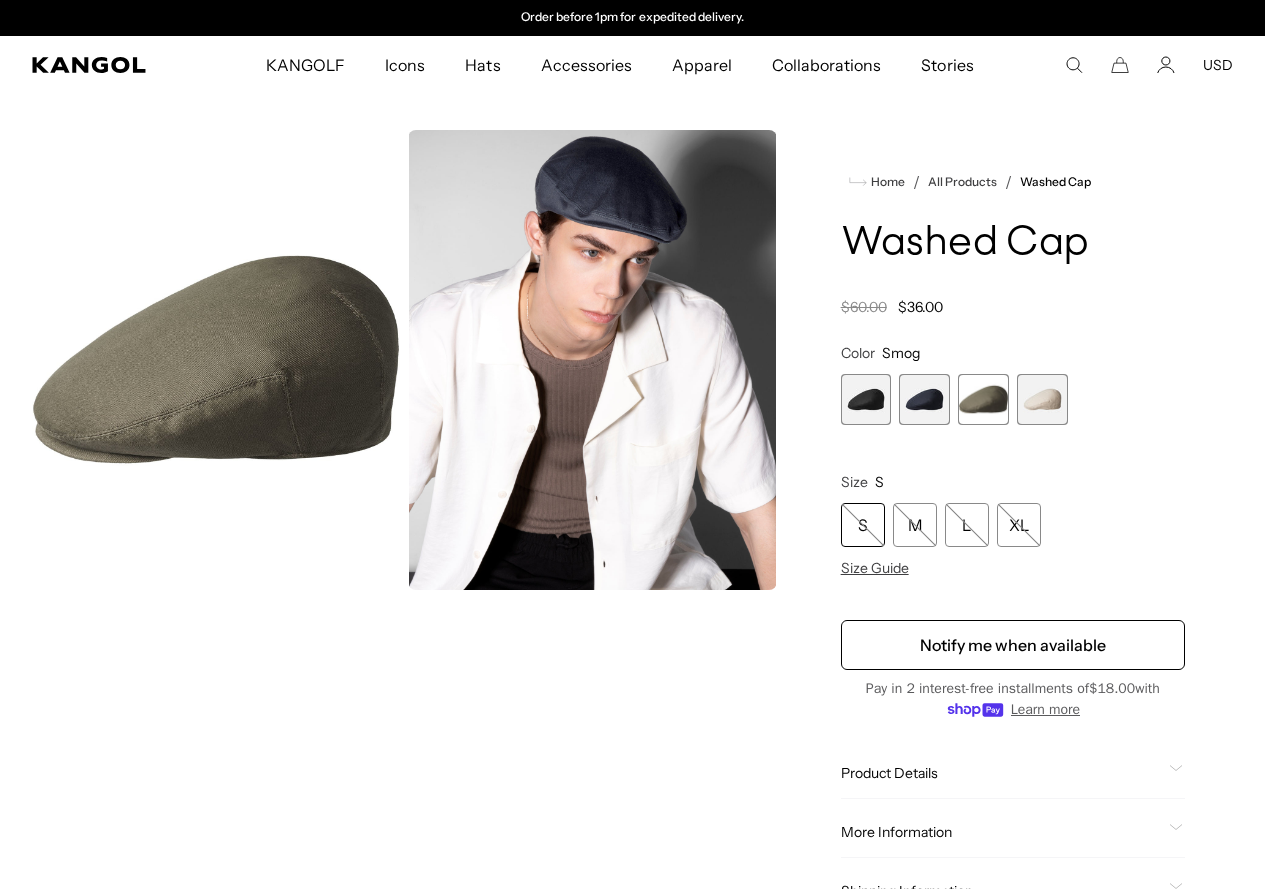 click at bounding box center [1042, 399] 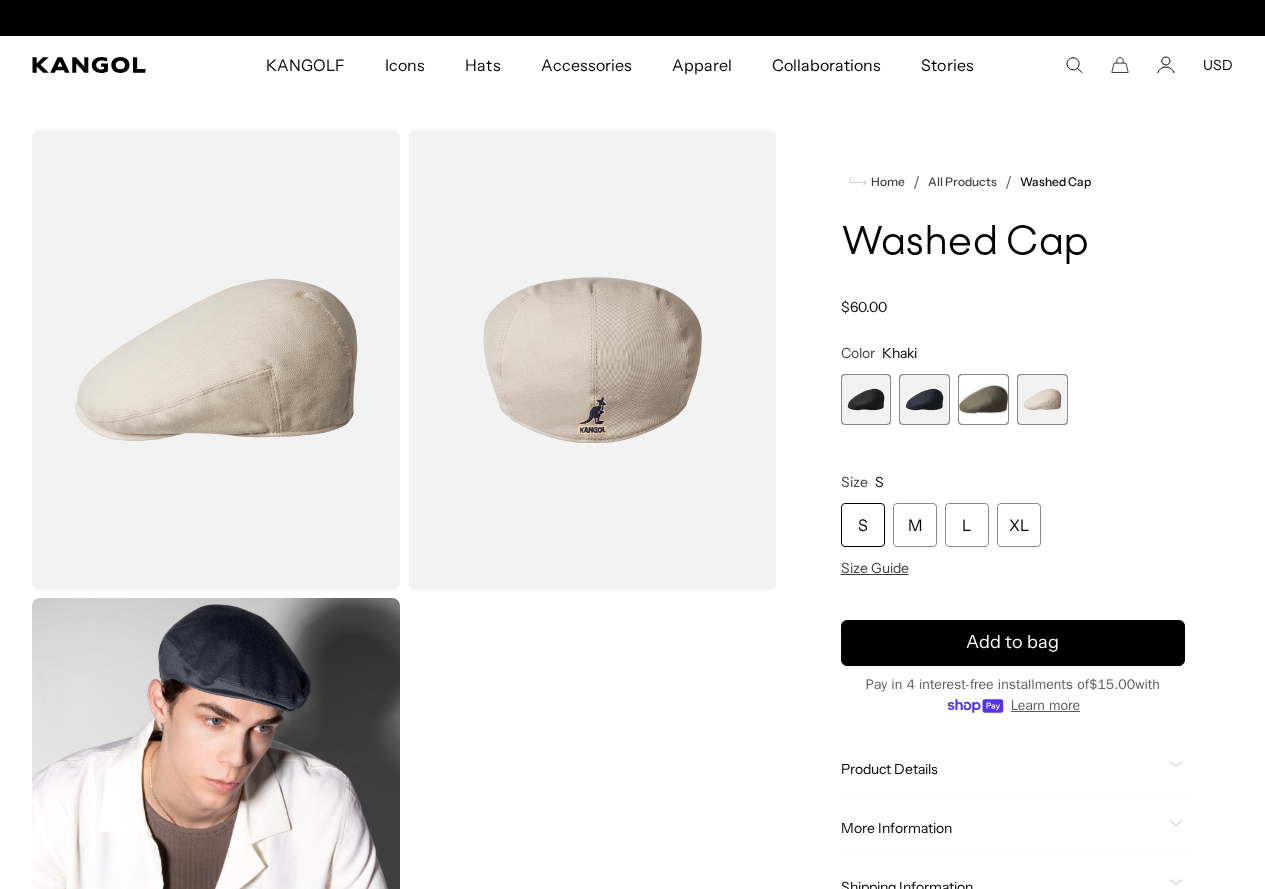 scroll, scrollTop: 0, scrollLeft: 0, axis: both 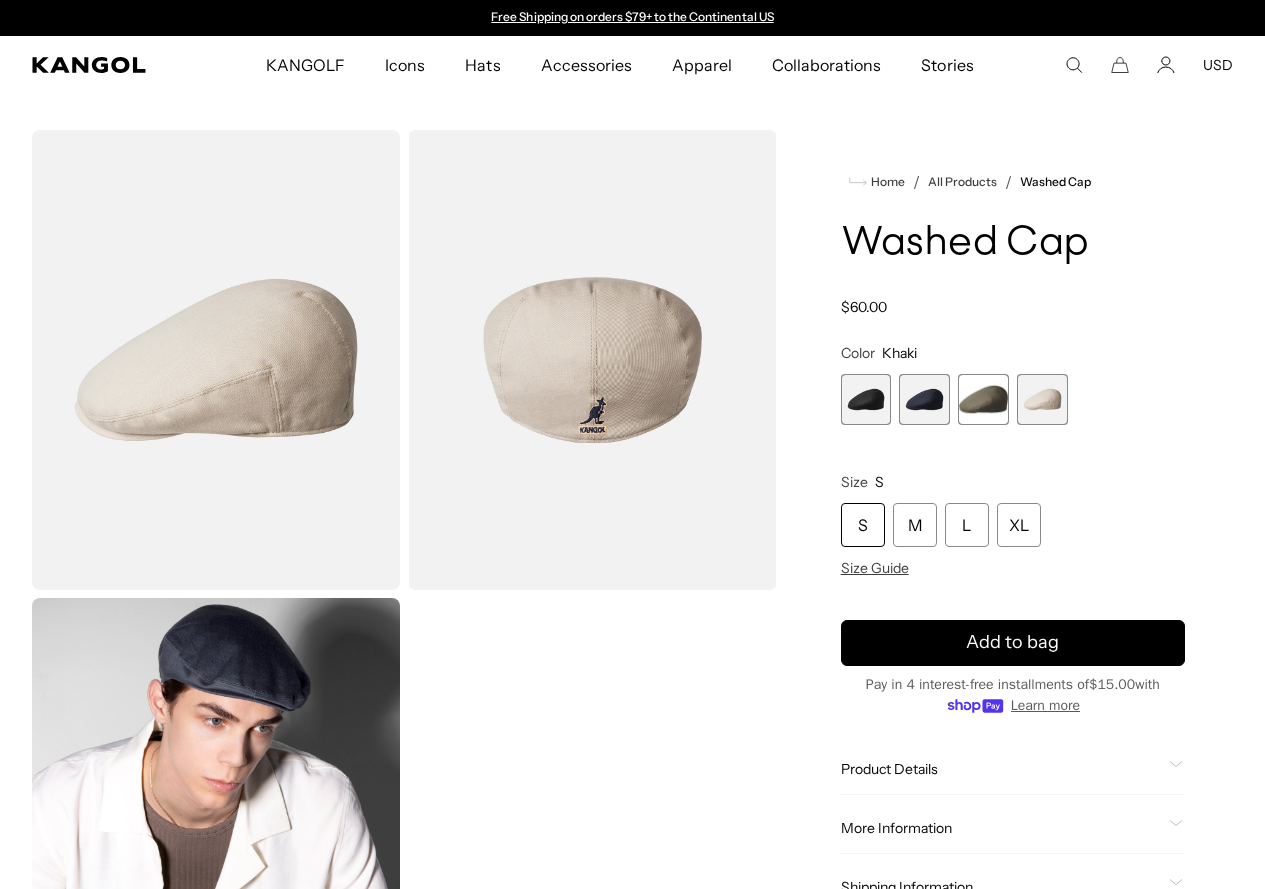 click at bounding box center (983, 399) 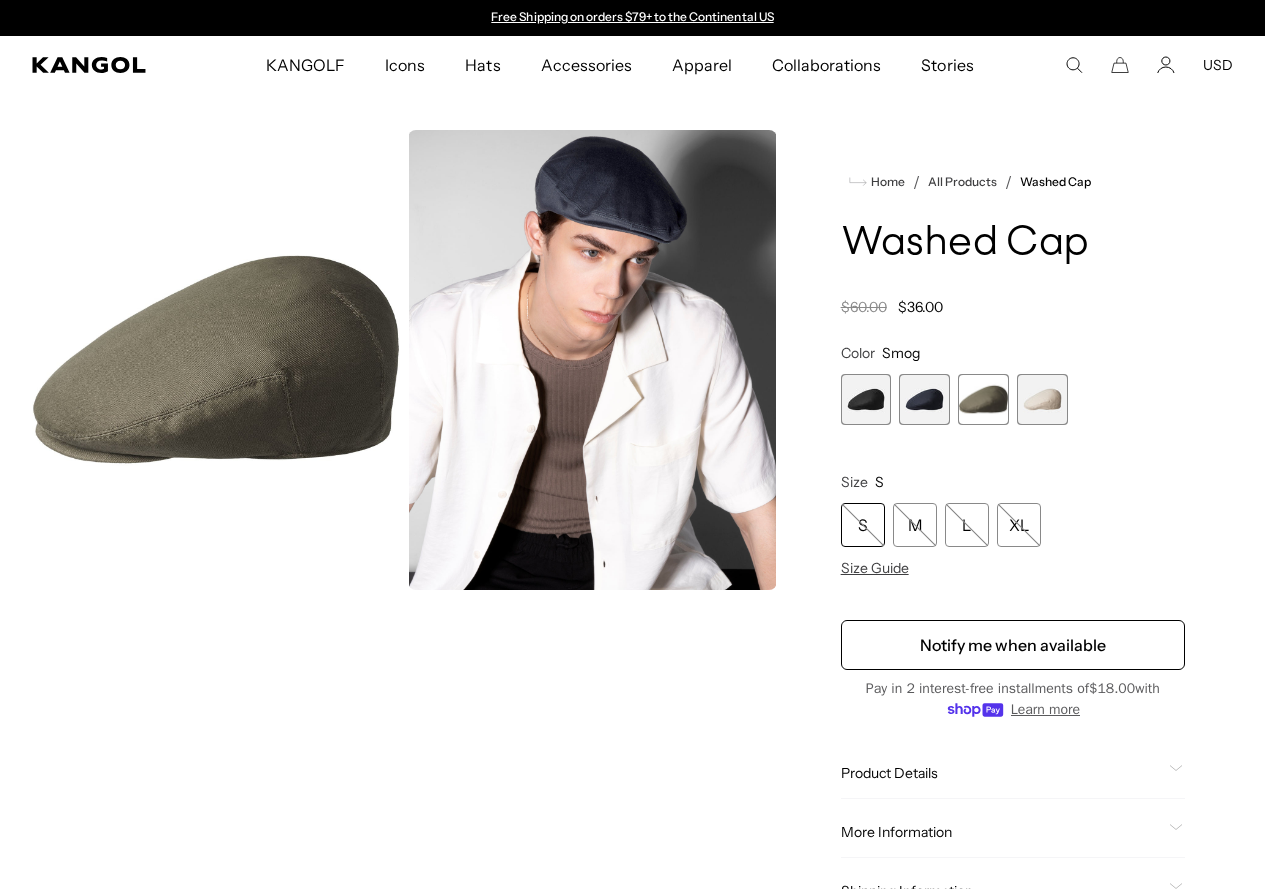 click at bounding box center [866, 399] 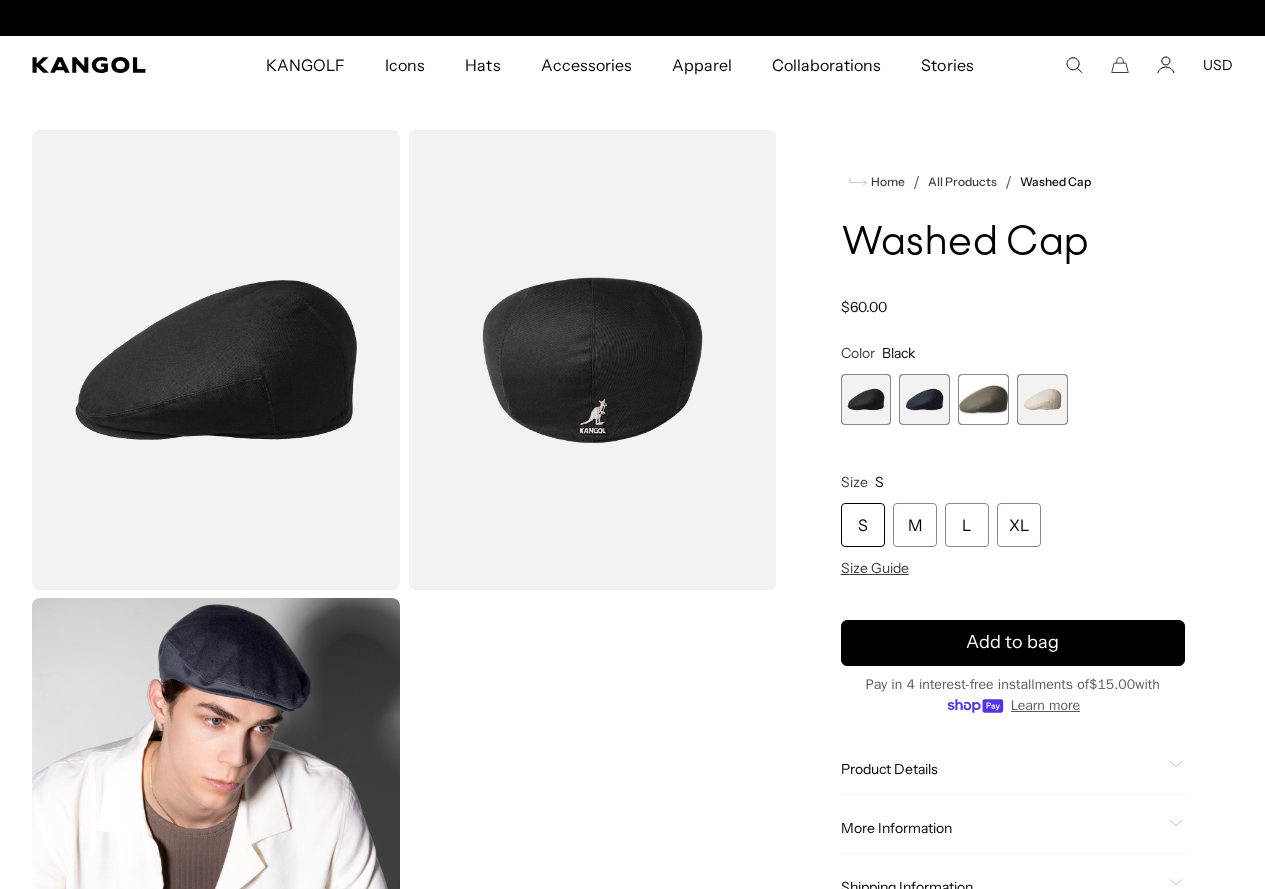 scroll, scrollTop: 0, scrollLeft: 412, axis: horizontal 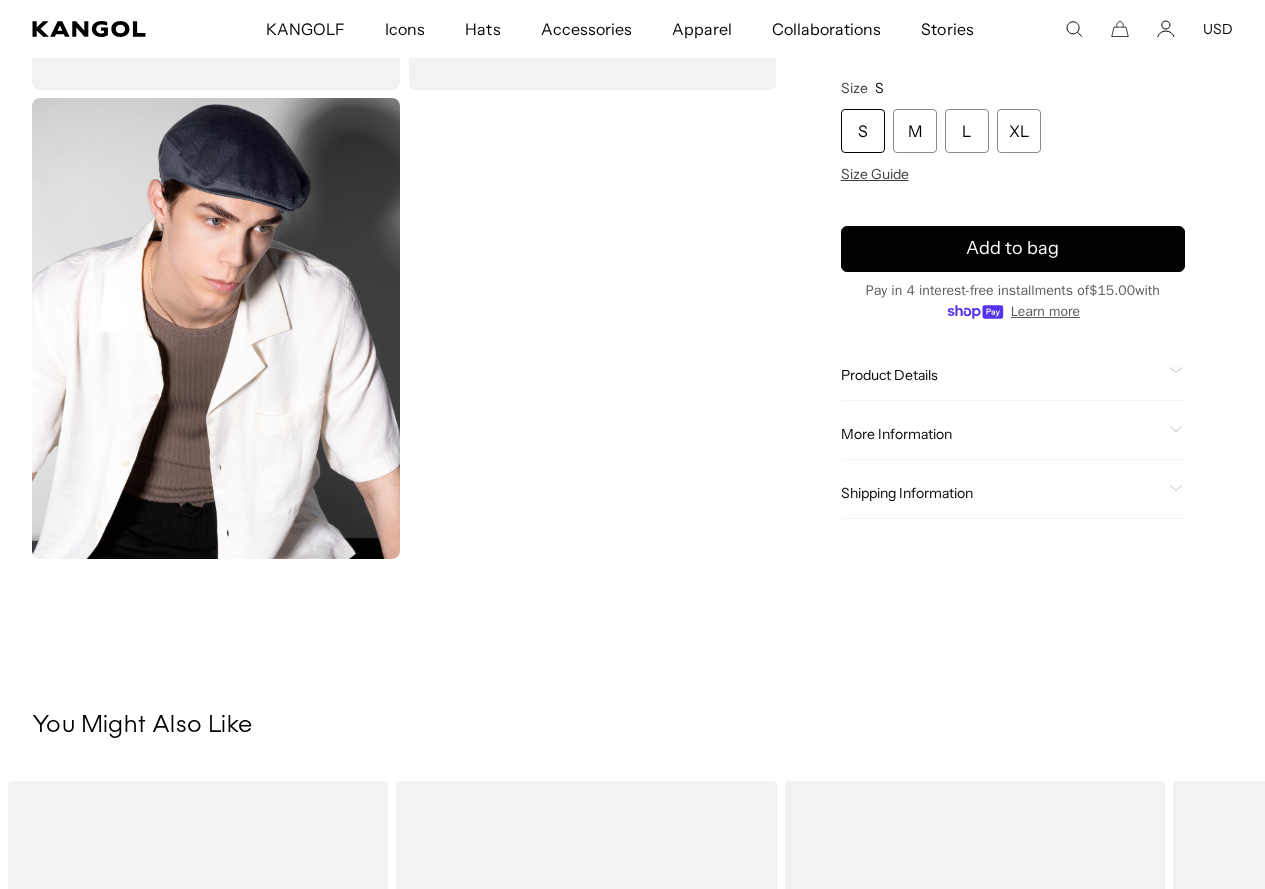 click 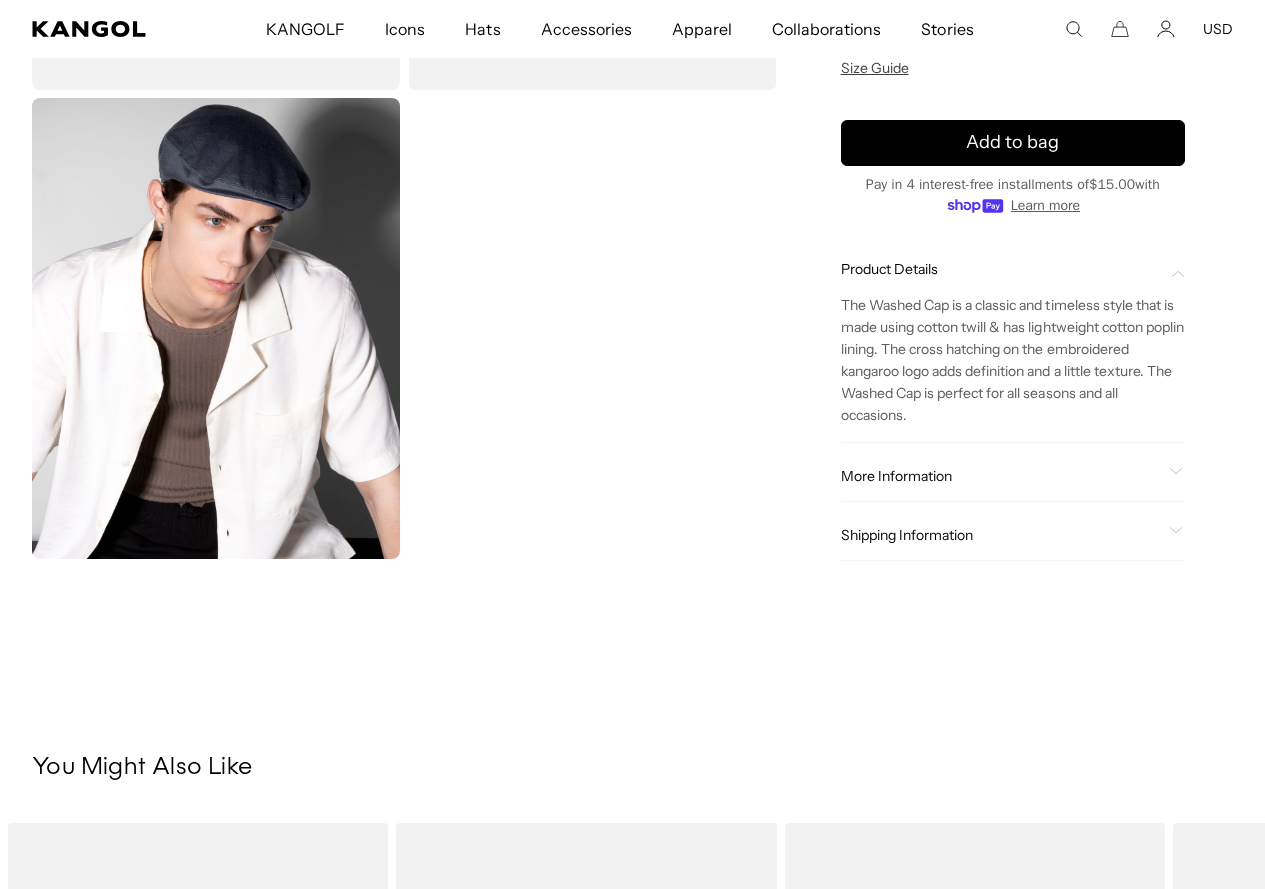 scroll, scrollTop: 0, scrollLeft: 412, axis: horizontal 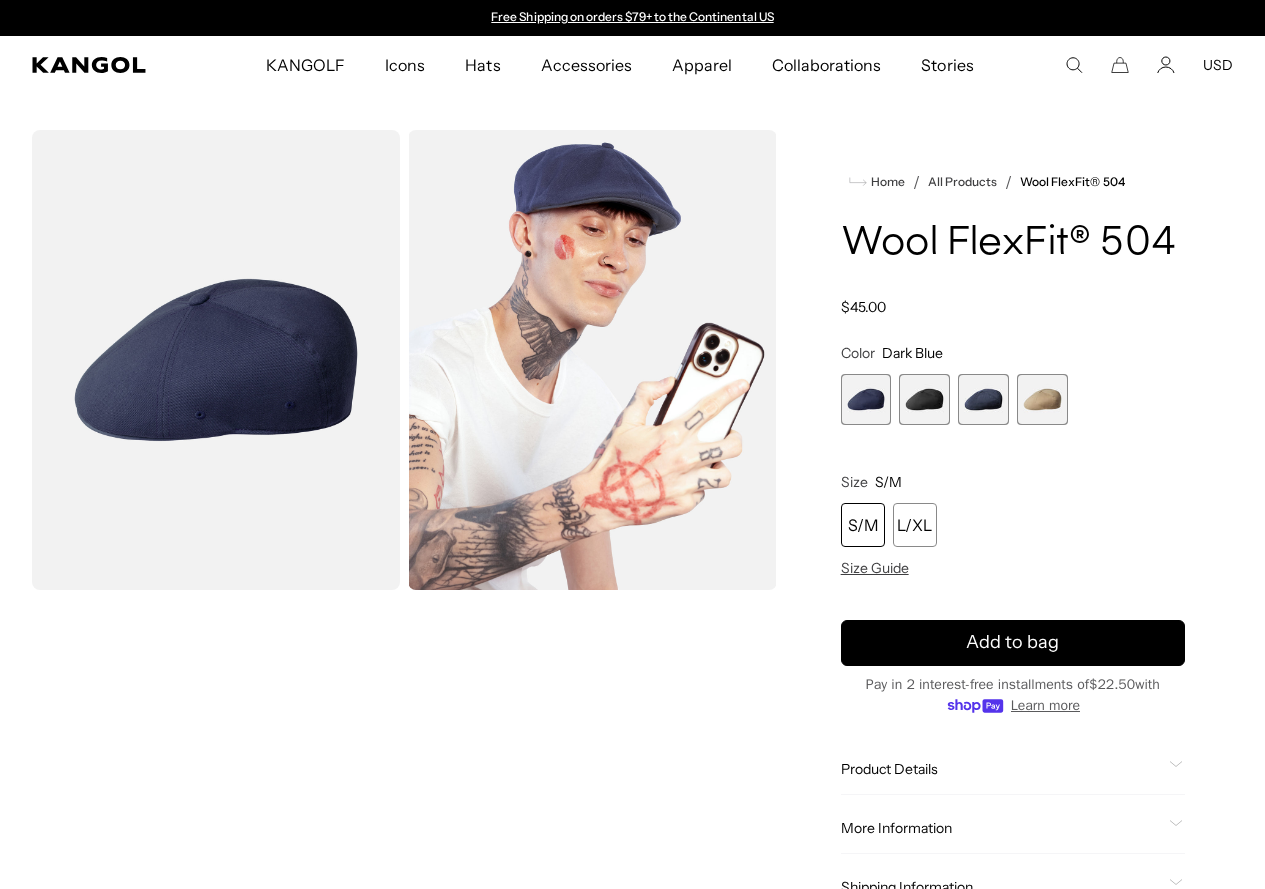 click at bounding box center [866, 399] 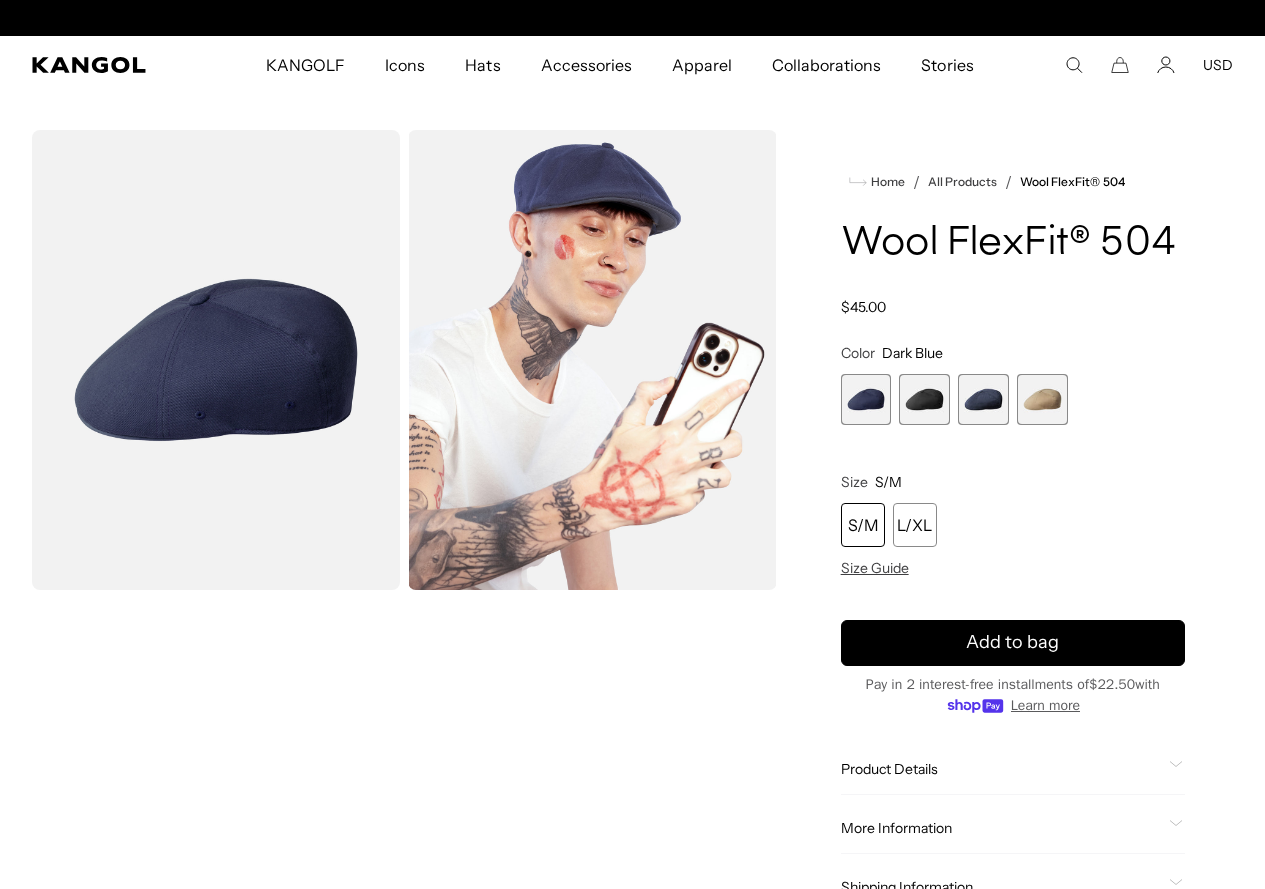 scroll, scrollTop: 0, scrollLeft: 412, axis: horizontal 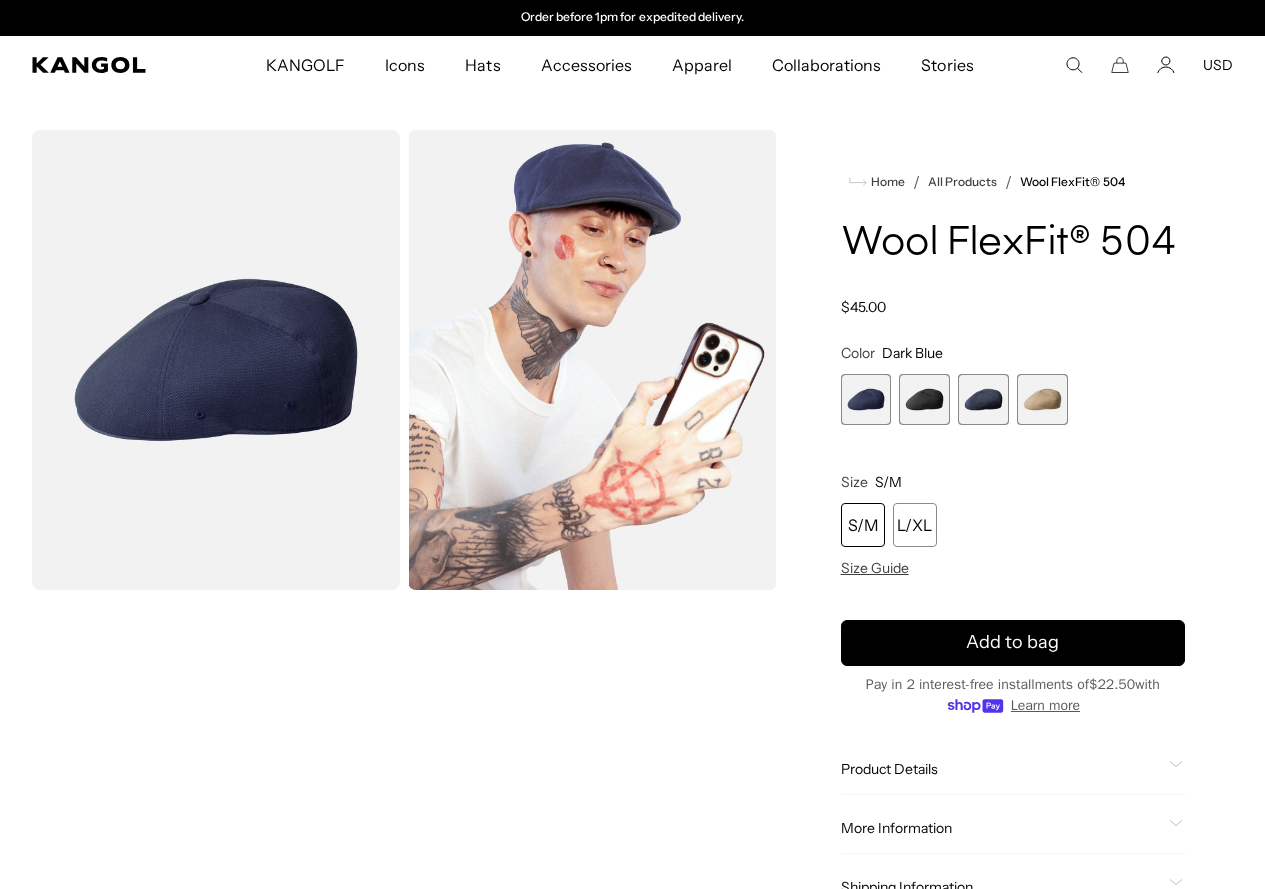 click at bounding box center (924, 399) 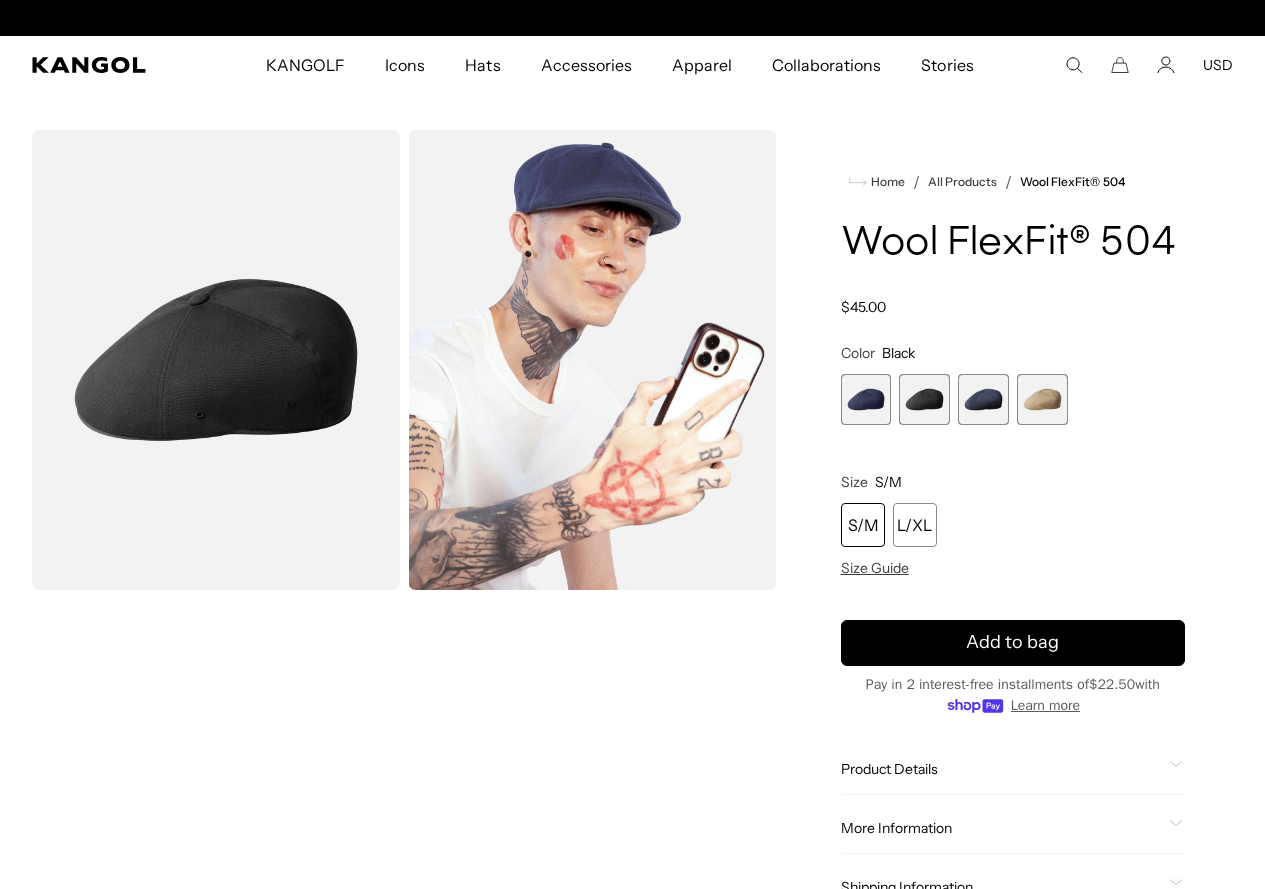 scroll, scrollTop: 0, scrollLeft: 0, axis: both 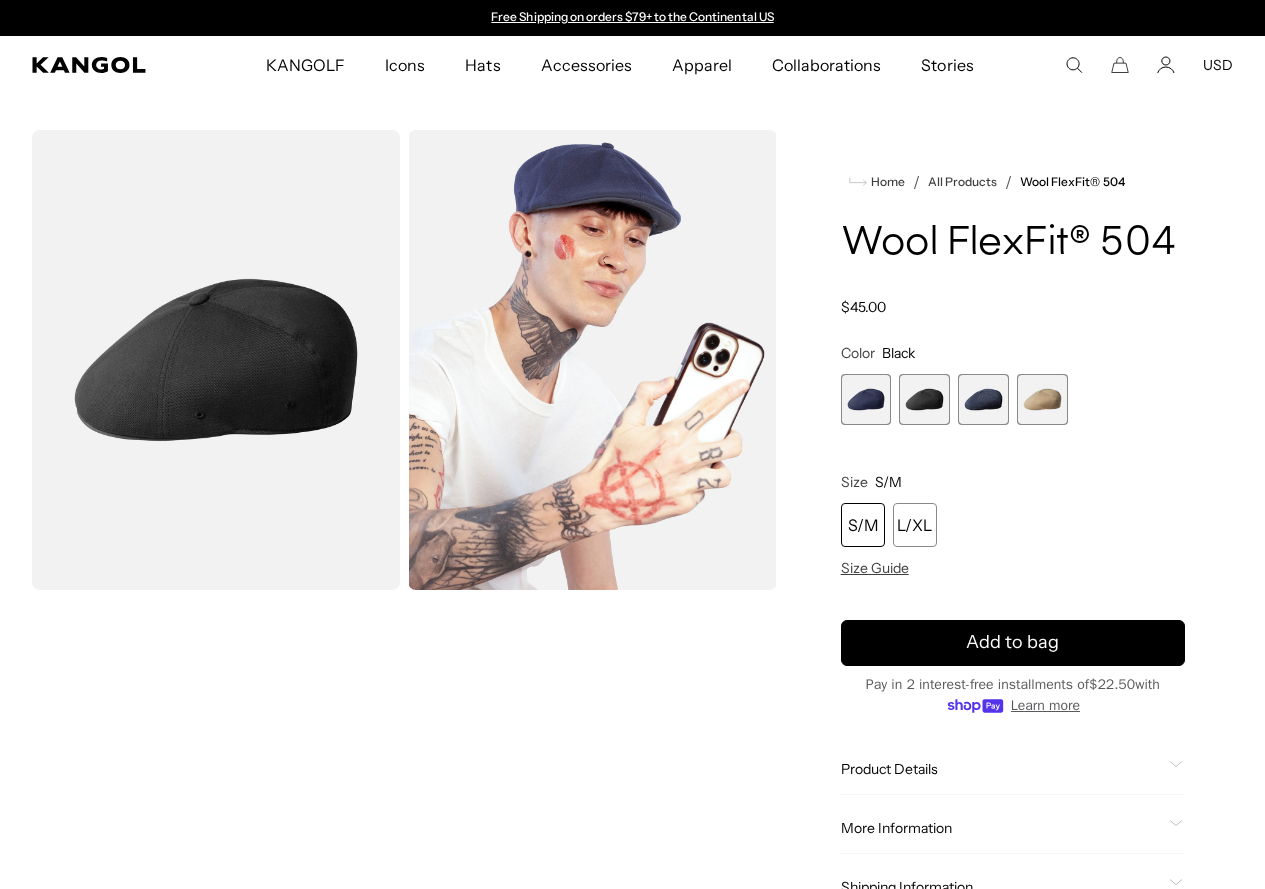 click at bounding box center (983, 399) 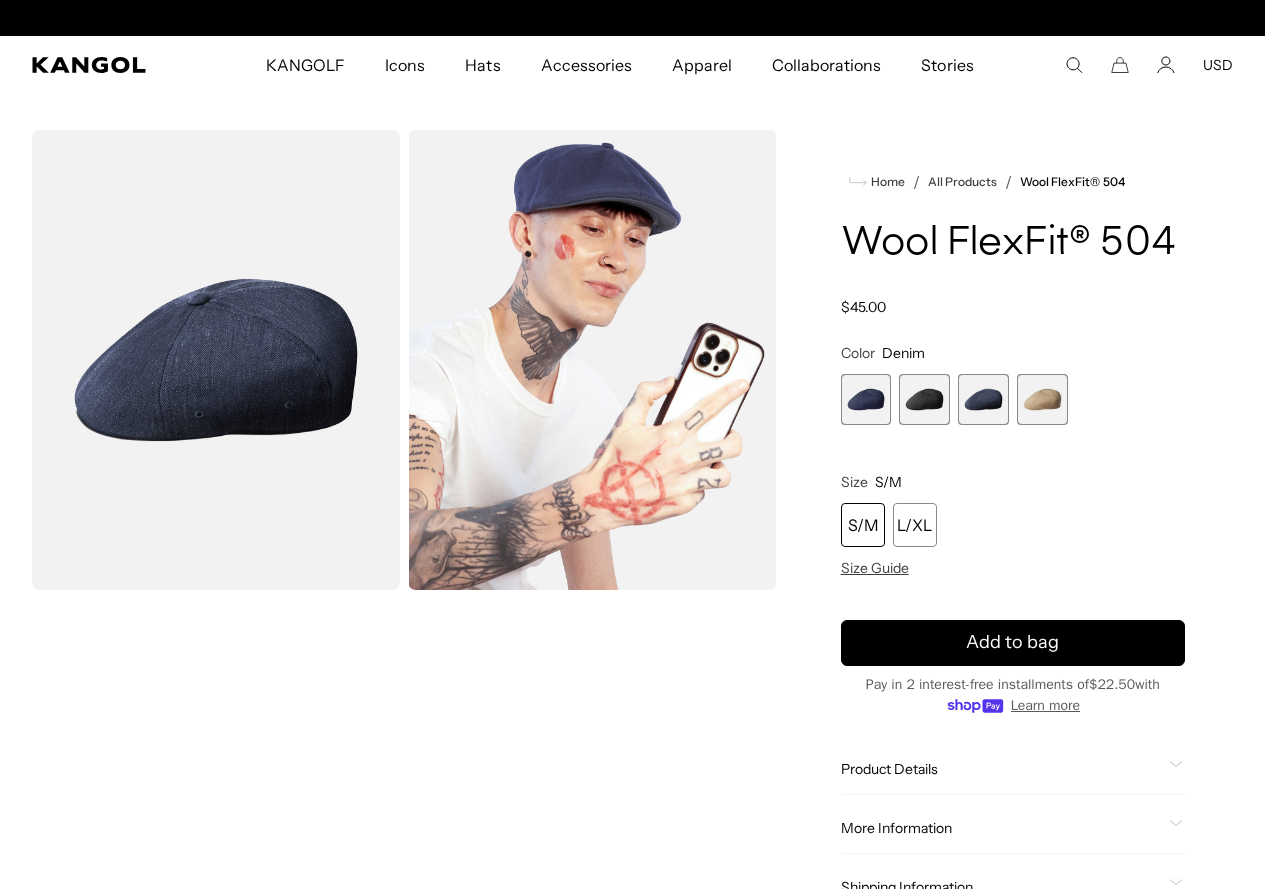scroll, scrollTop: 0, scrollLeft: 412, axis: horizontal 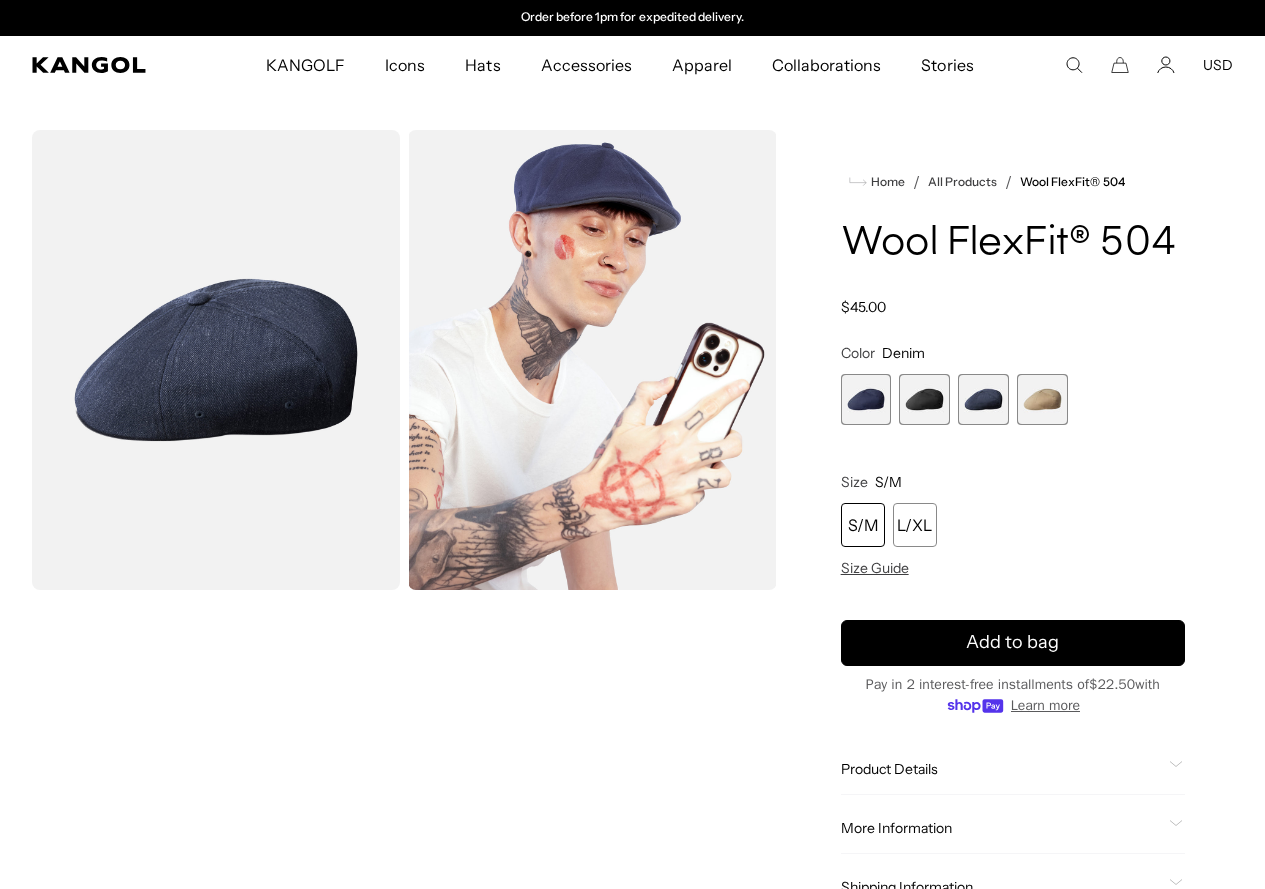 click at bounding box center [1042, 399] 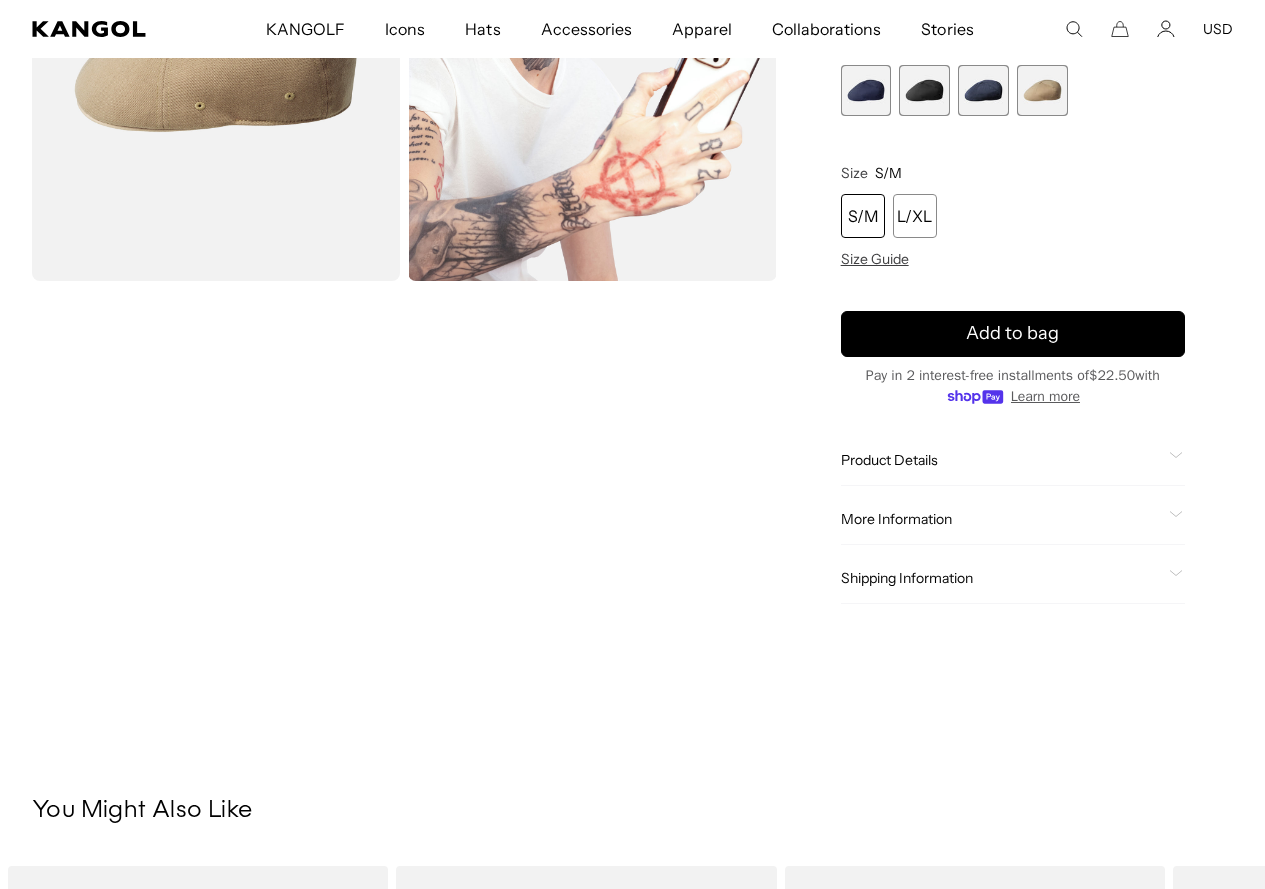 scroll, scrollTop: 600, scrollLeft: 0, axis: vertical 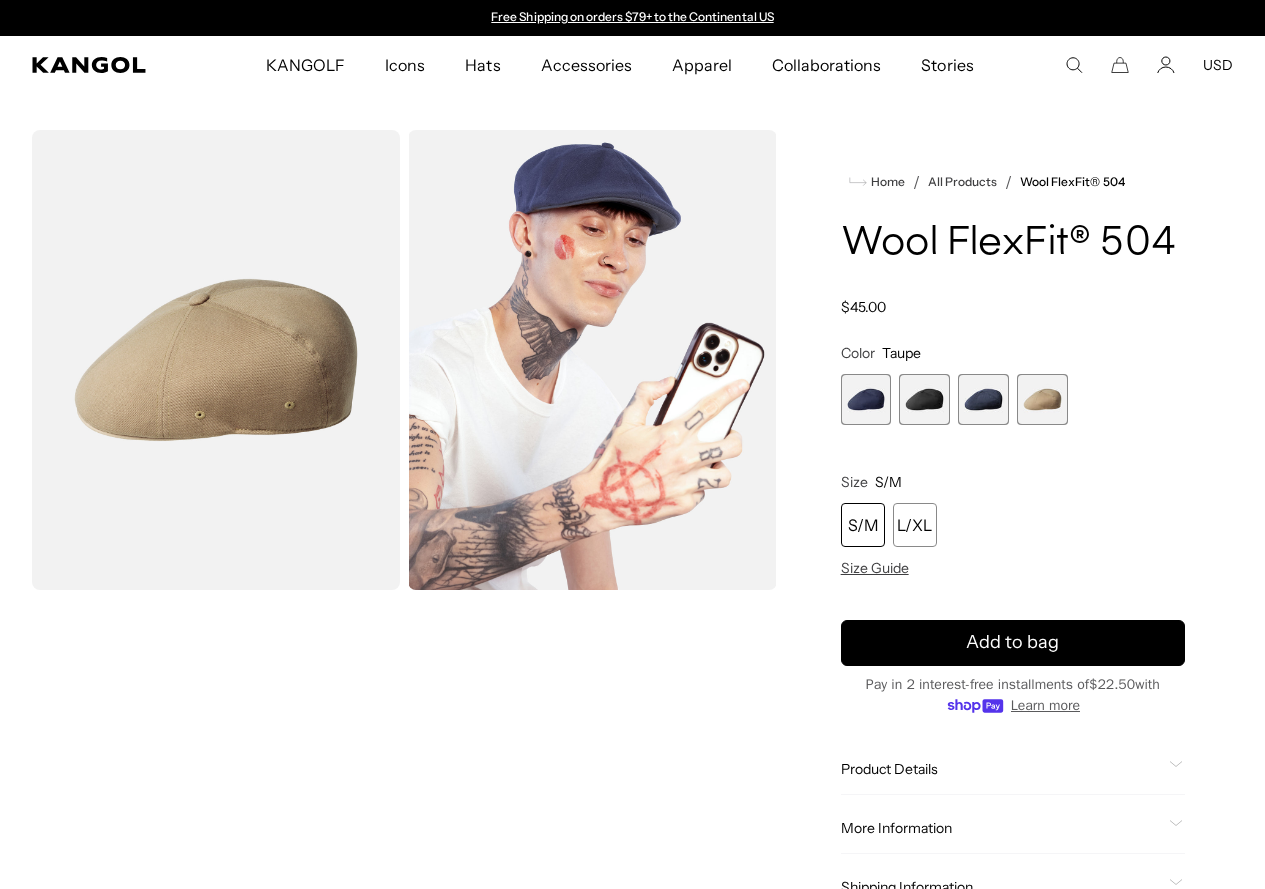 click at bounding box center [983, 399] 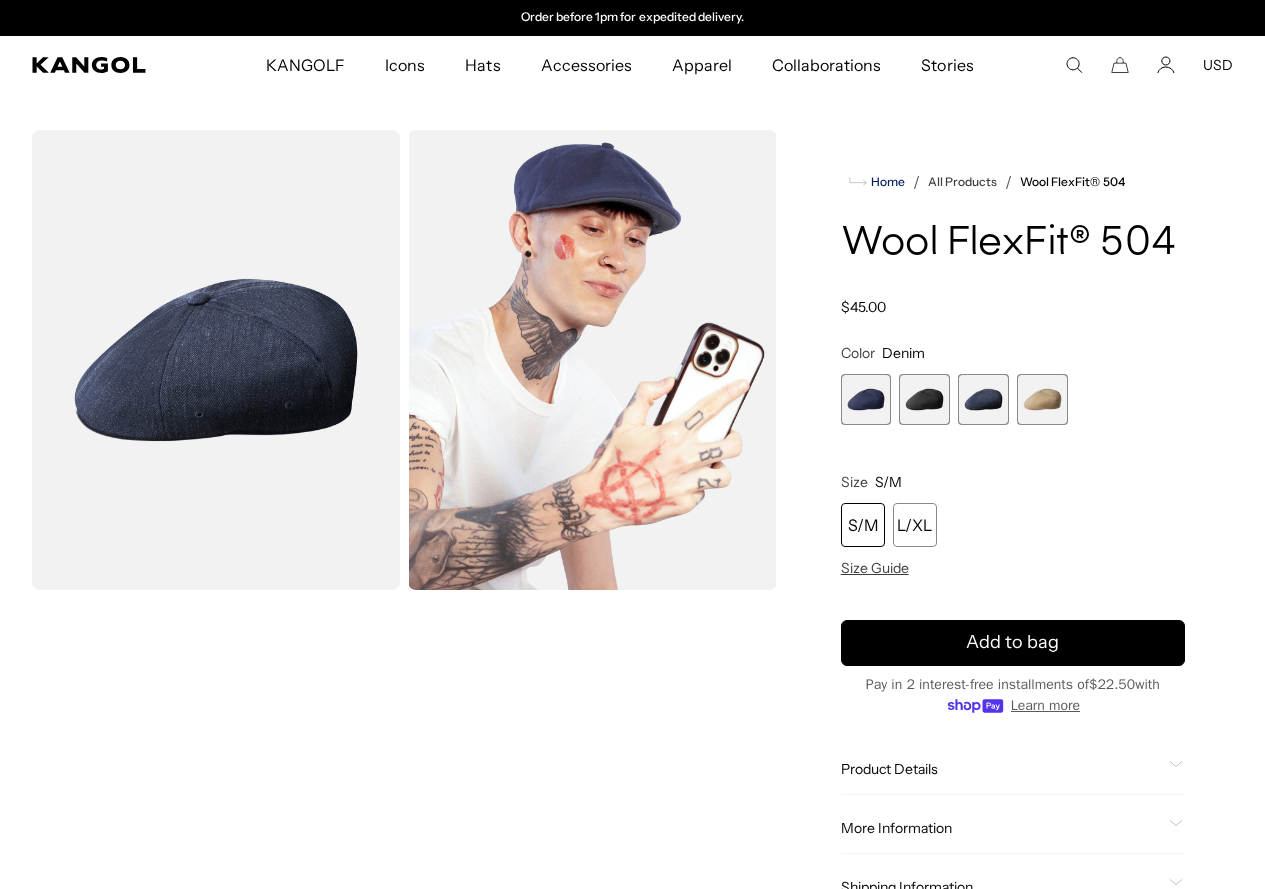 scroll, scrollTop: 0, scrollLeft: 0, axis: both 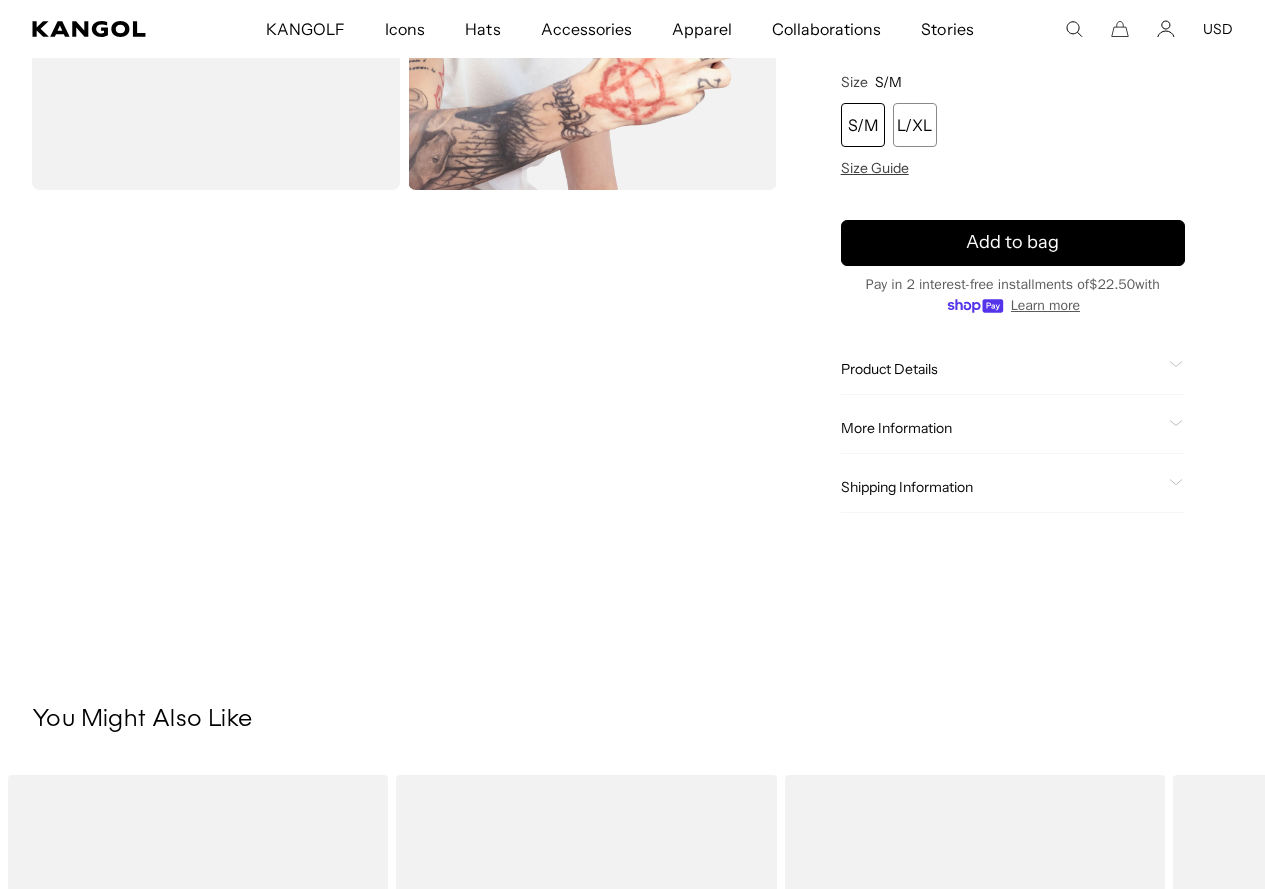 click 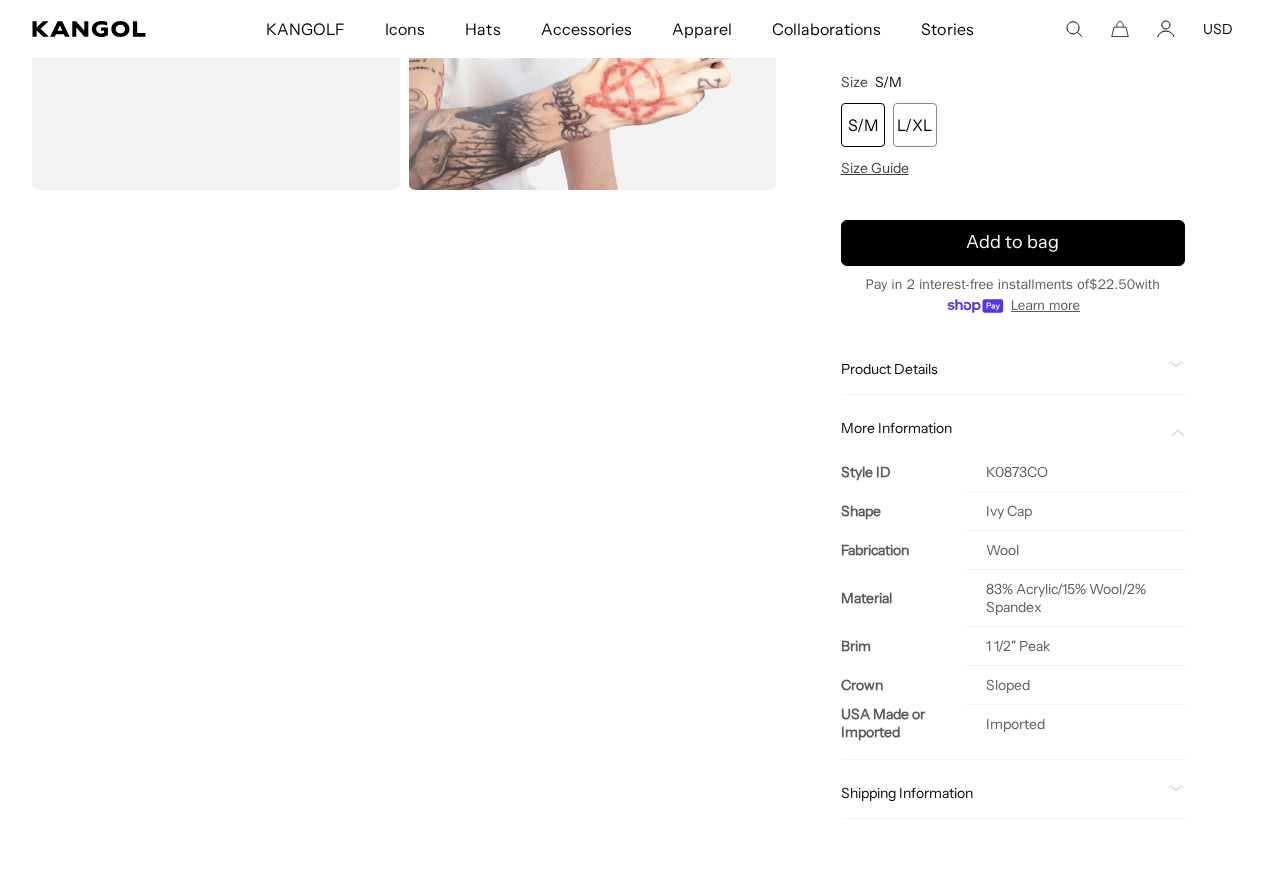 scroll, scrollTop: 0, scrollLeft: 0, axis: both 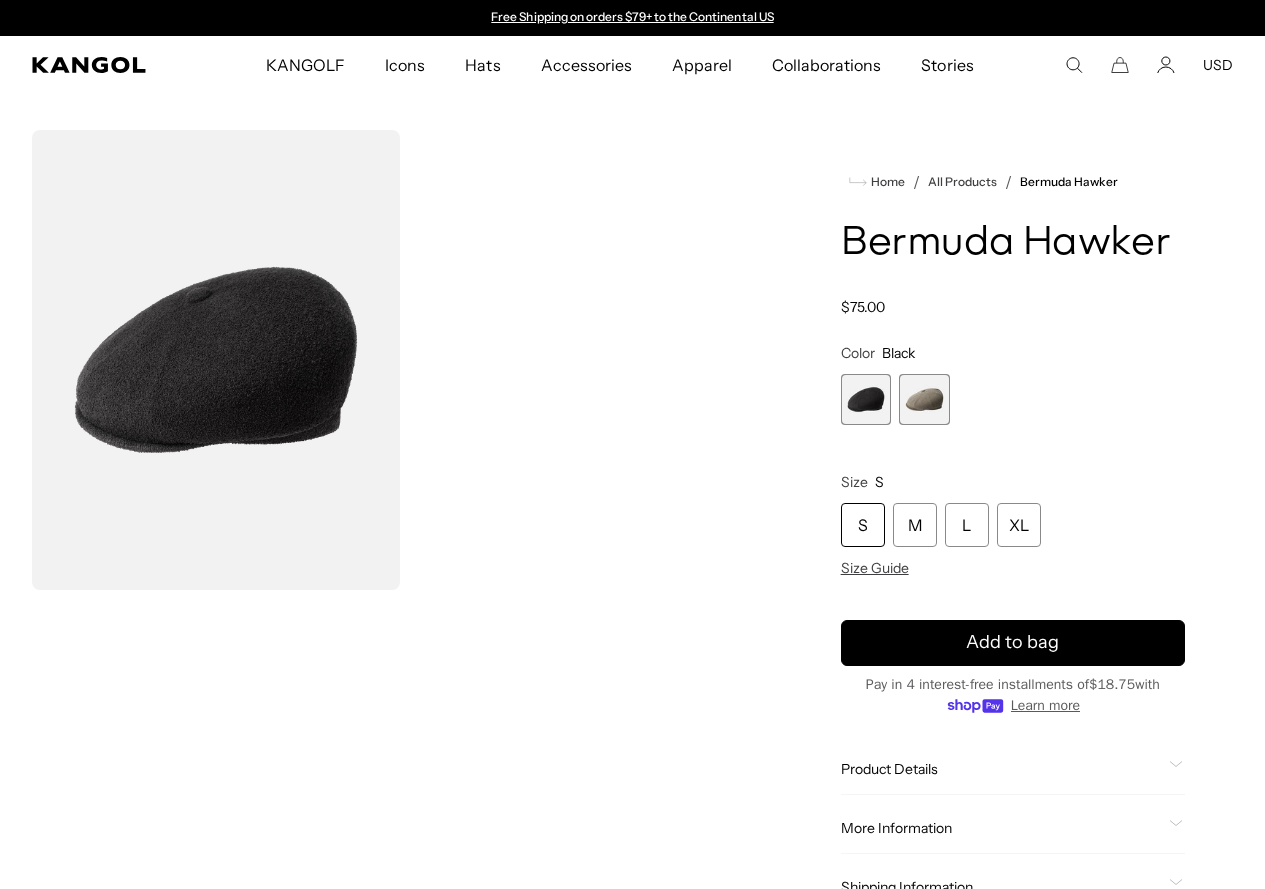 click at bounding box center [866, 399] 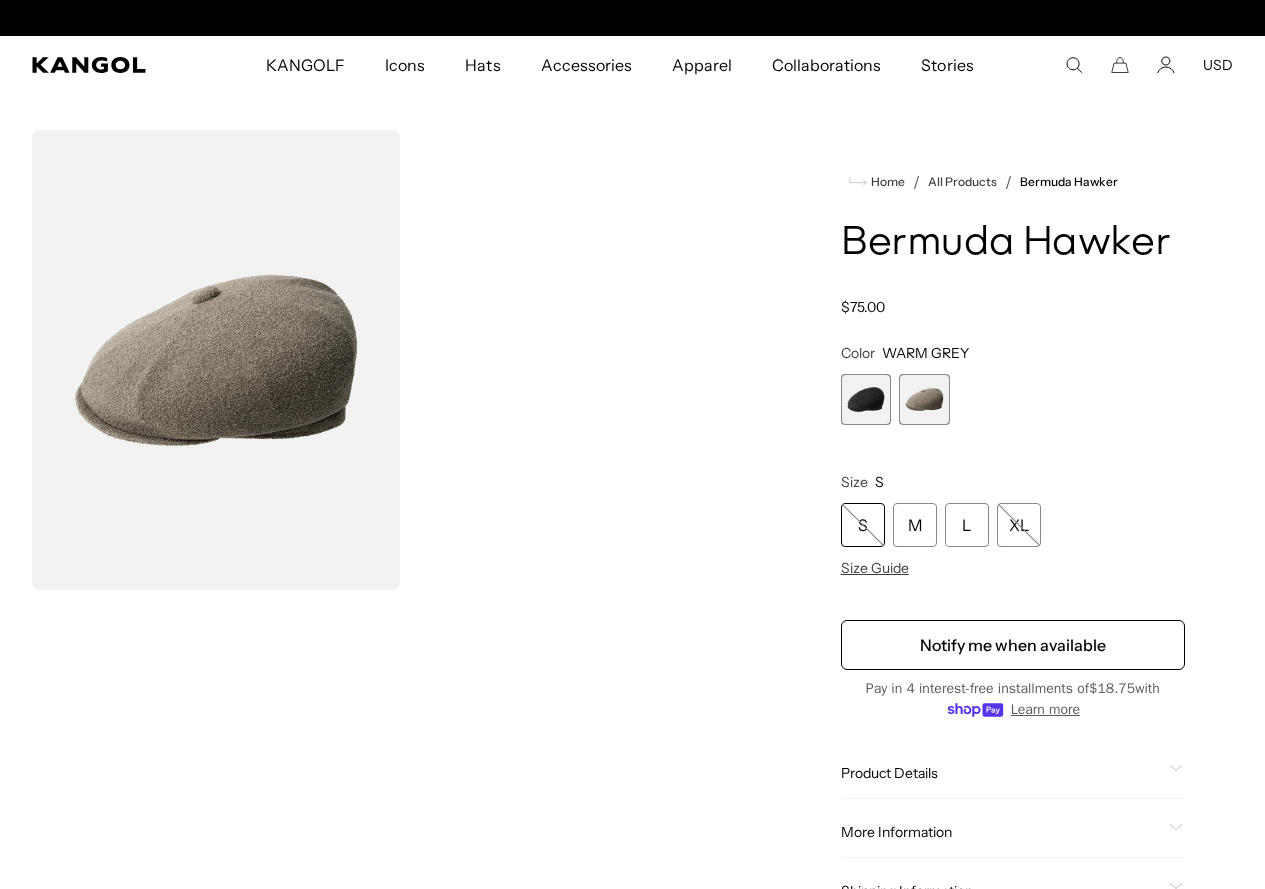 scroll, scrollTop: 0, scrollLeft: 412, axis: horizontal 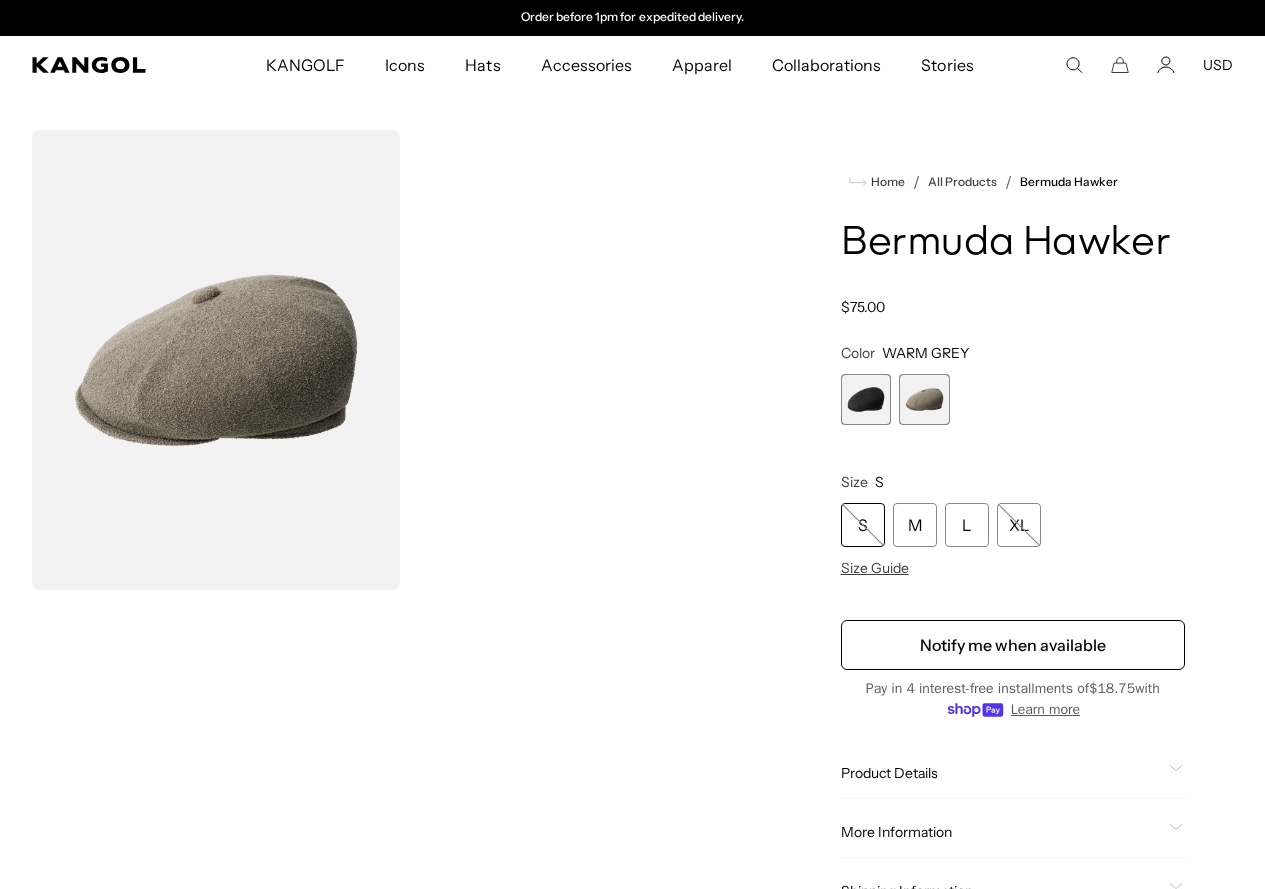 click at bounding box center (866, 399) 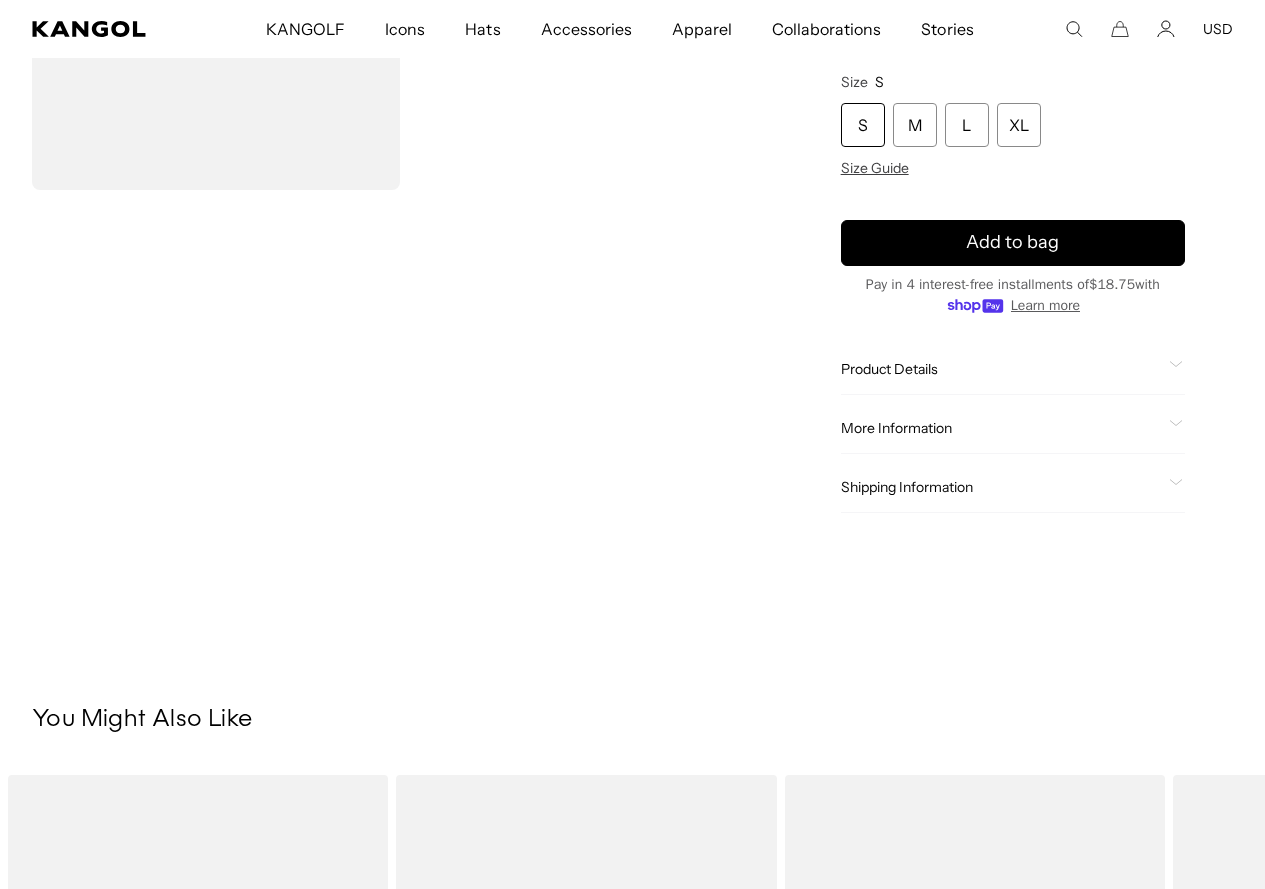 scroll, scrollTop: 900, scrollLeft: 0, axis: vertical 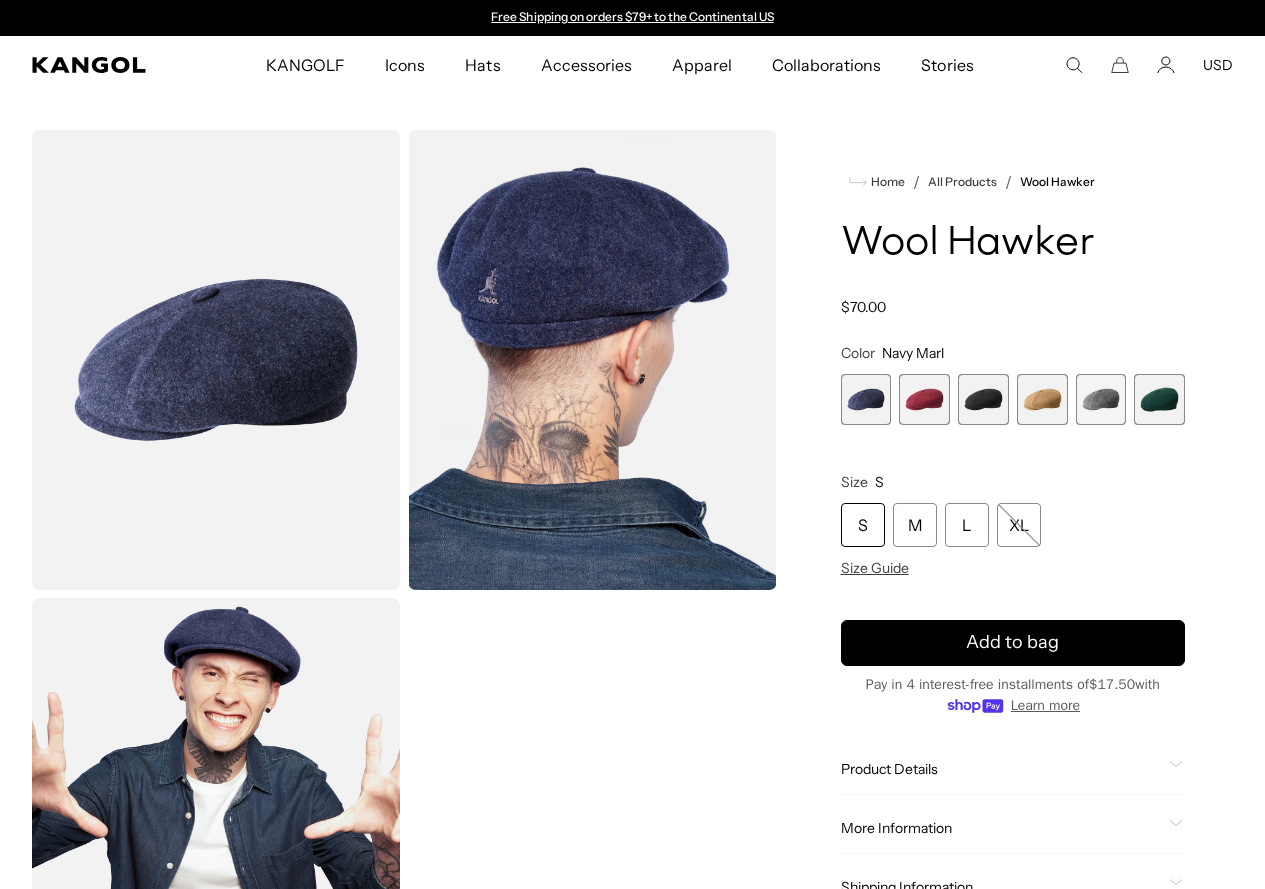 click at bounding box center (866, 399) 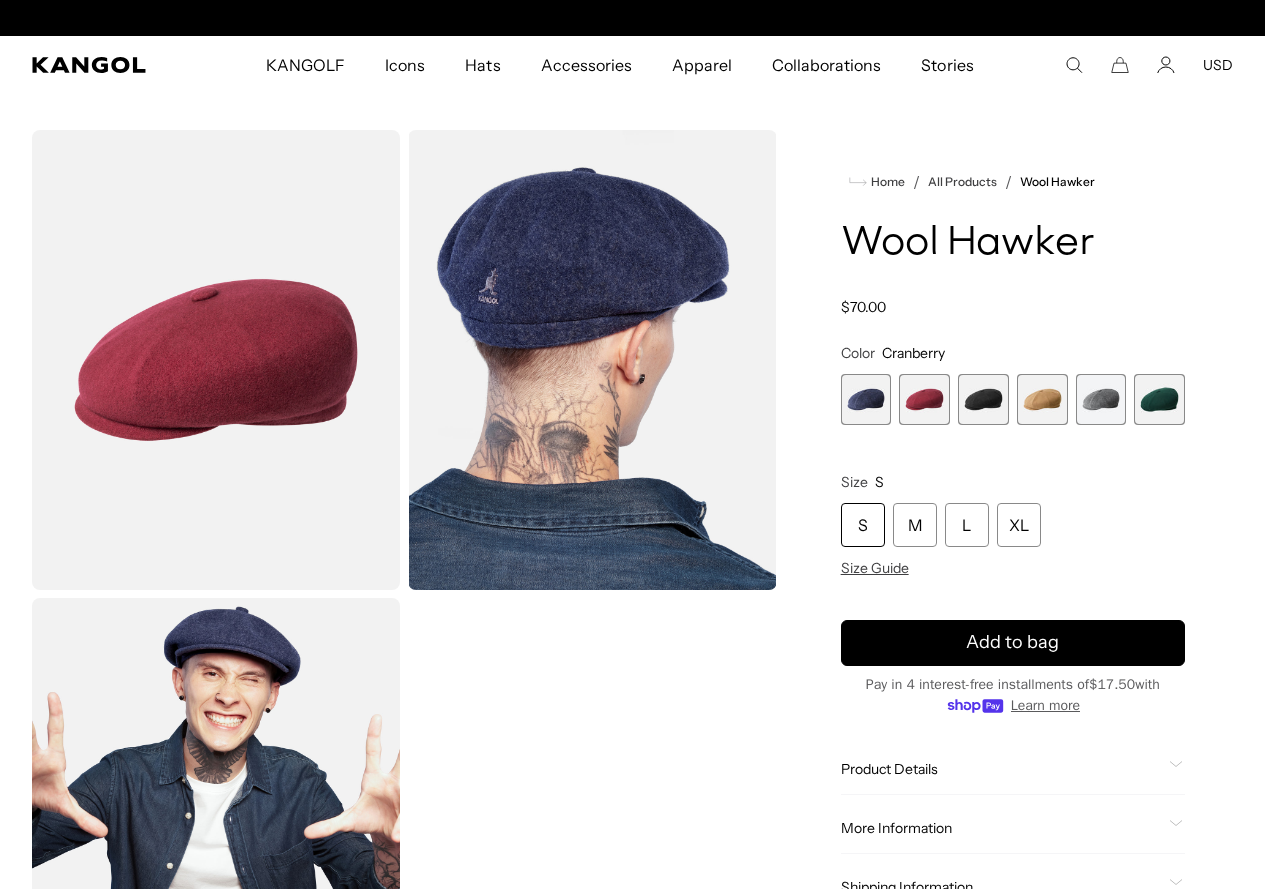 scroll, scrollTop: 0, scrollLeft: 412, axis: horizontal 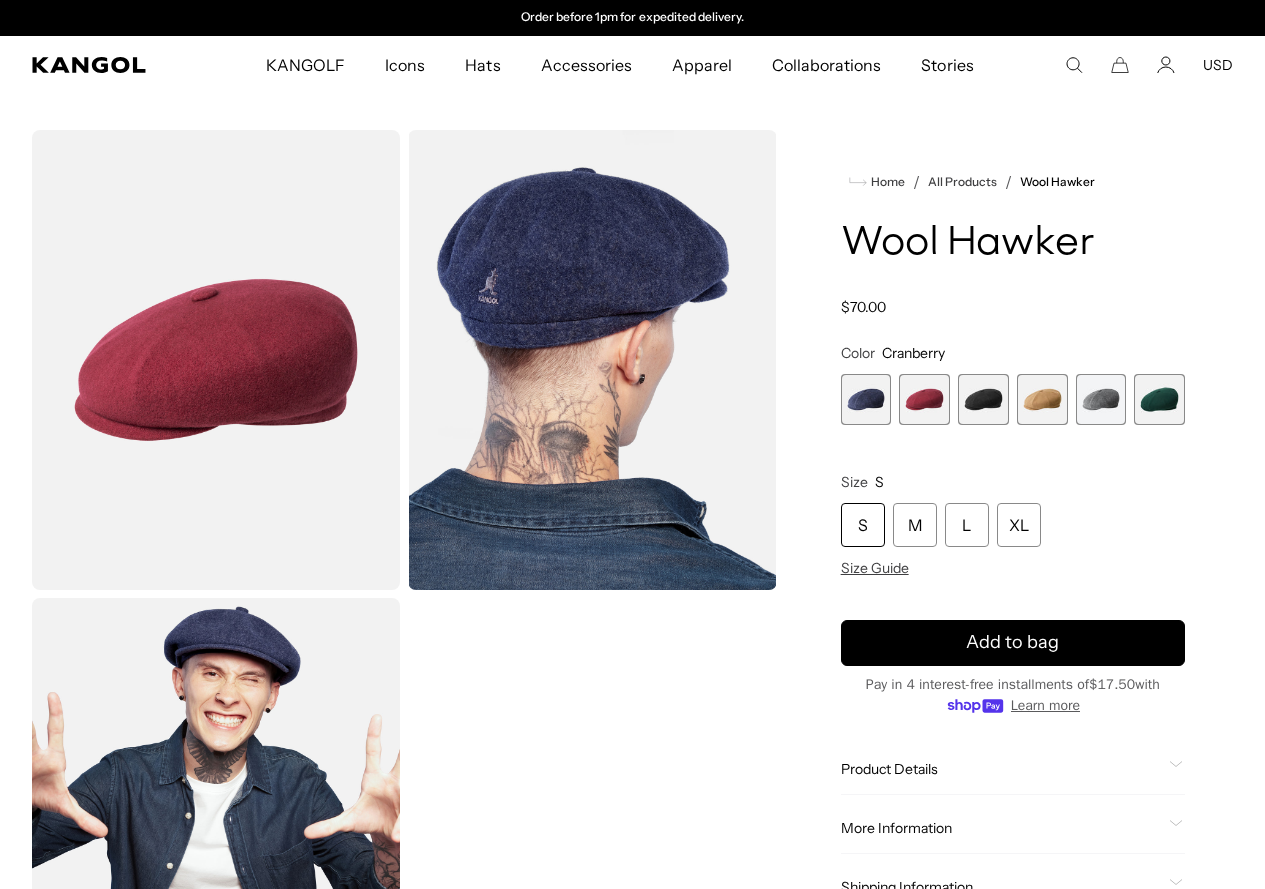 click at bounding box center (983, 399) 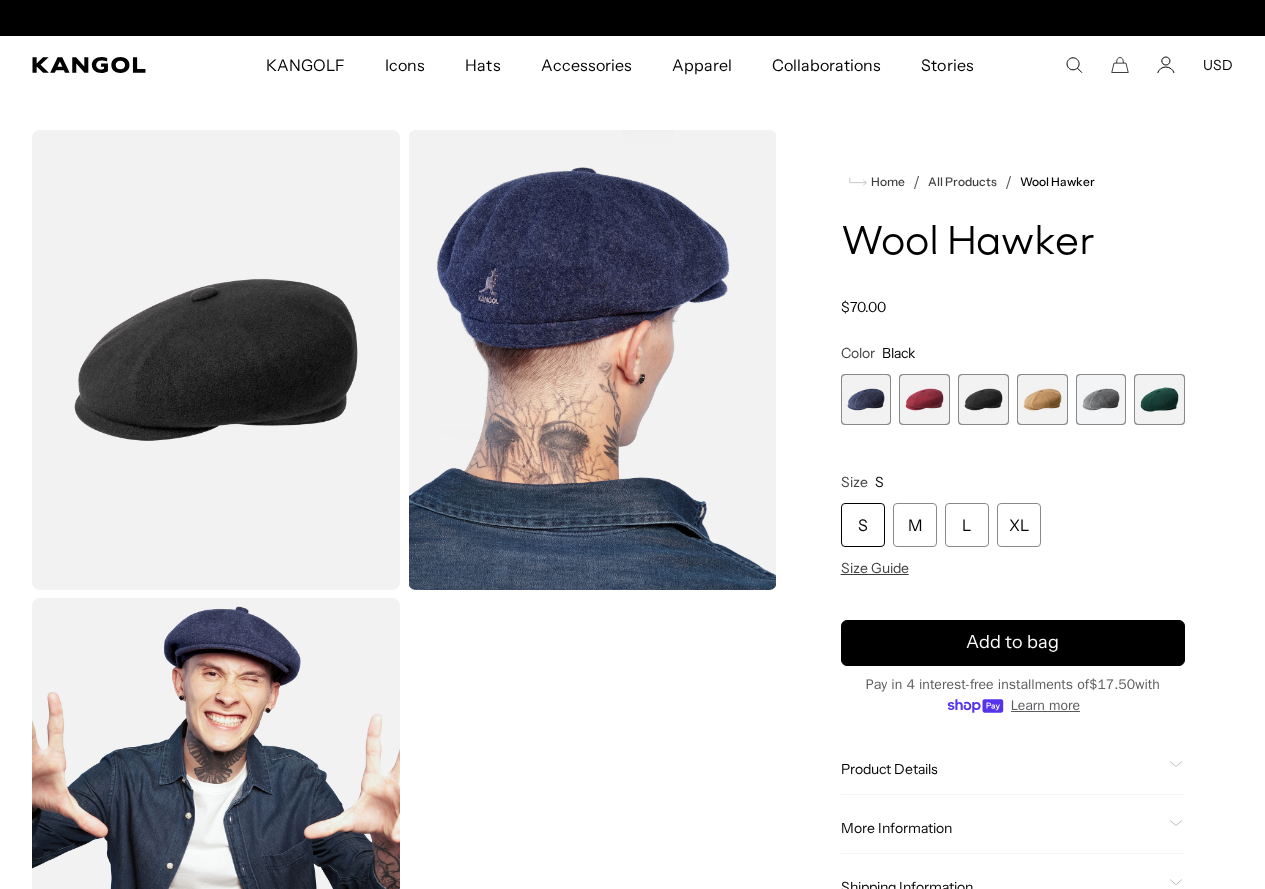 scroll, scrollTop: 0, scrollLeft: 0, axis: both 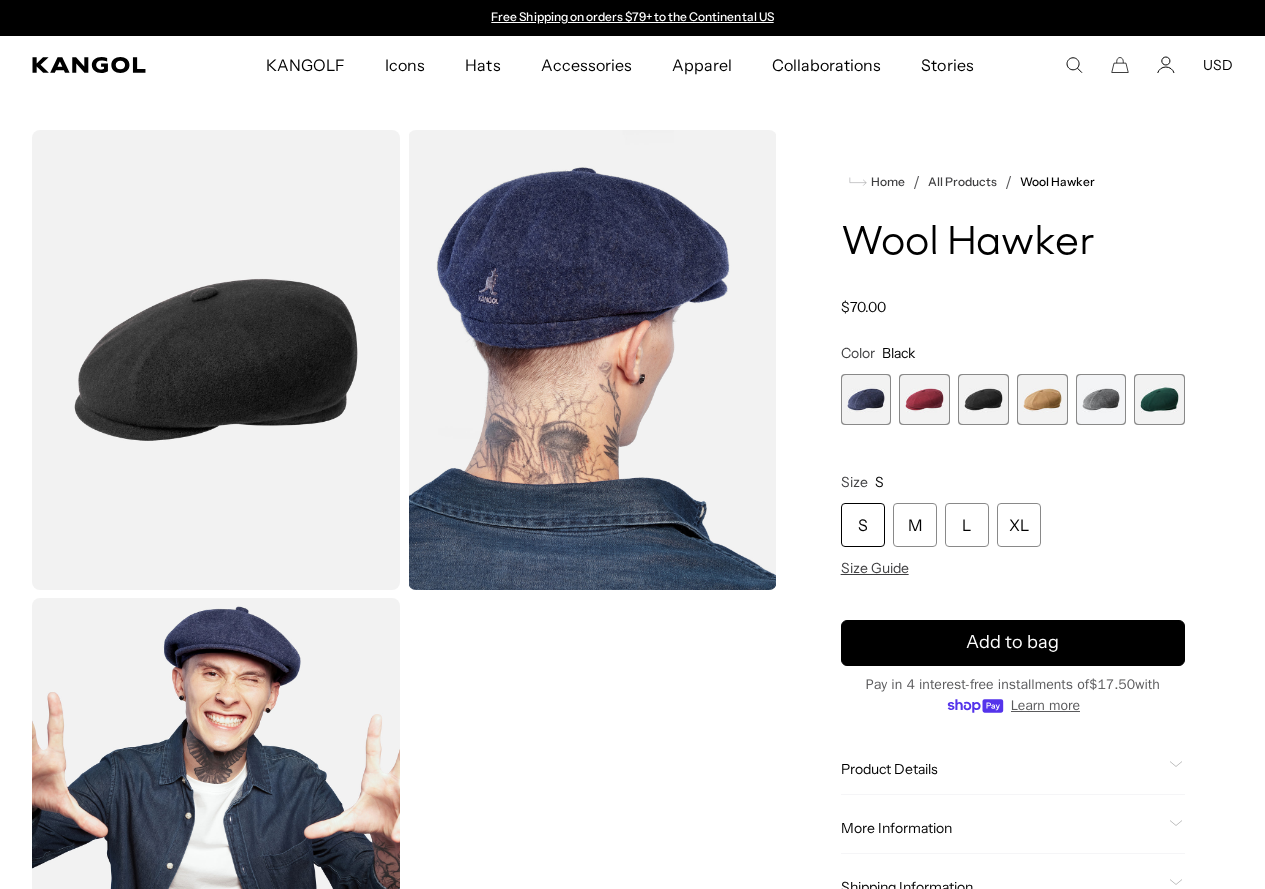 click at bounding box center (1042, 399) 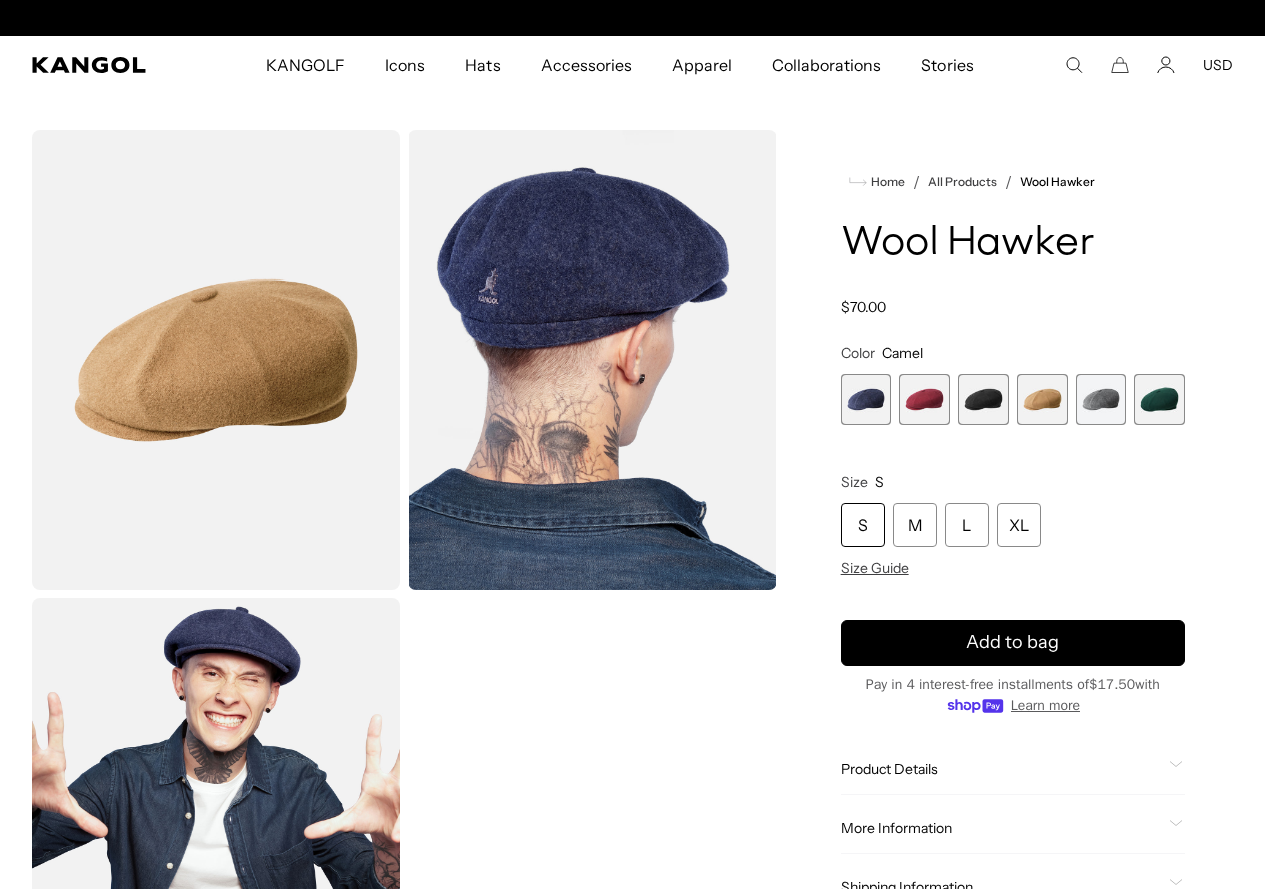 click at bounding box center (1101, 399) 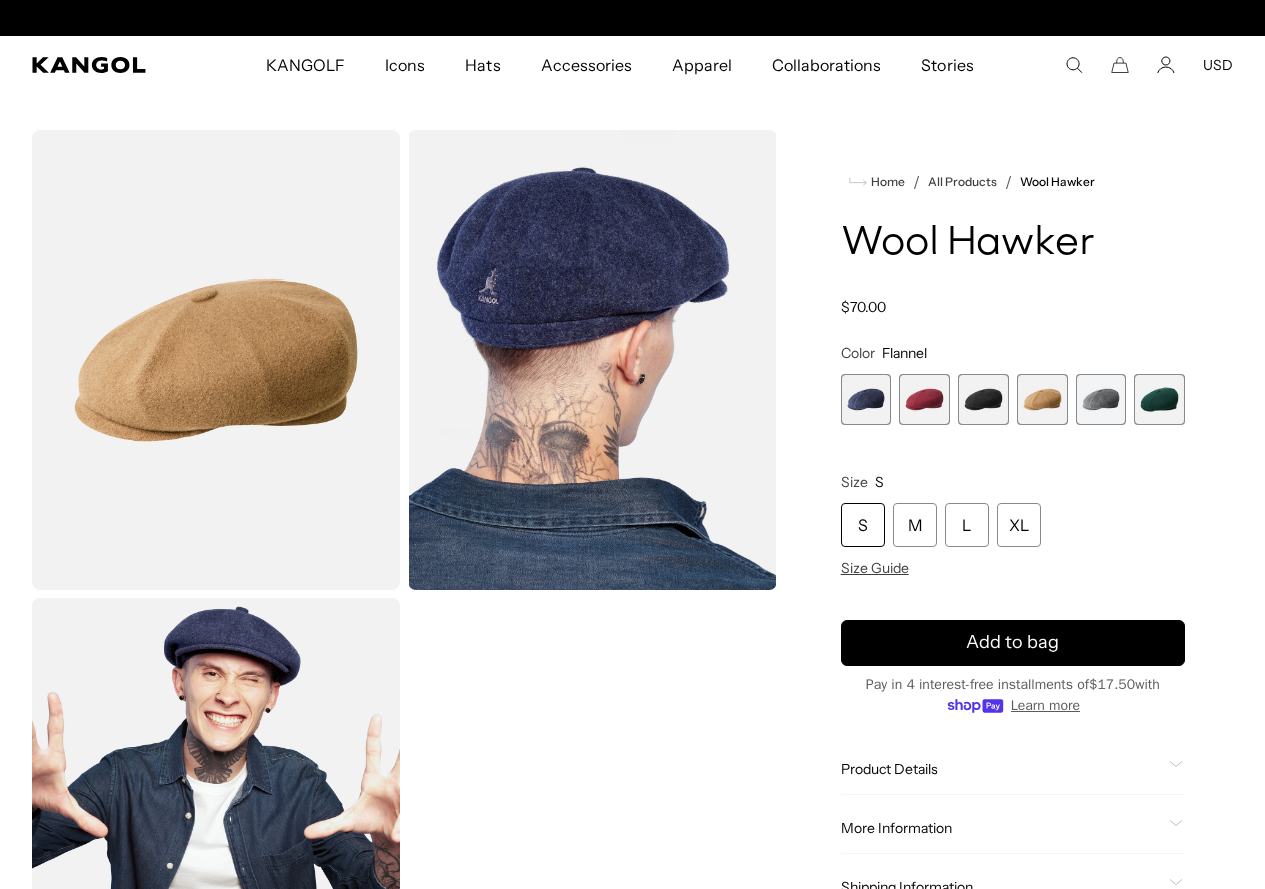 scroll, scrollTop: 0, scrollLeft: 412, axis: horizontal 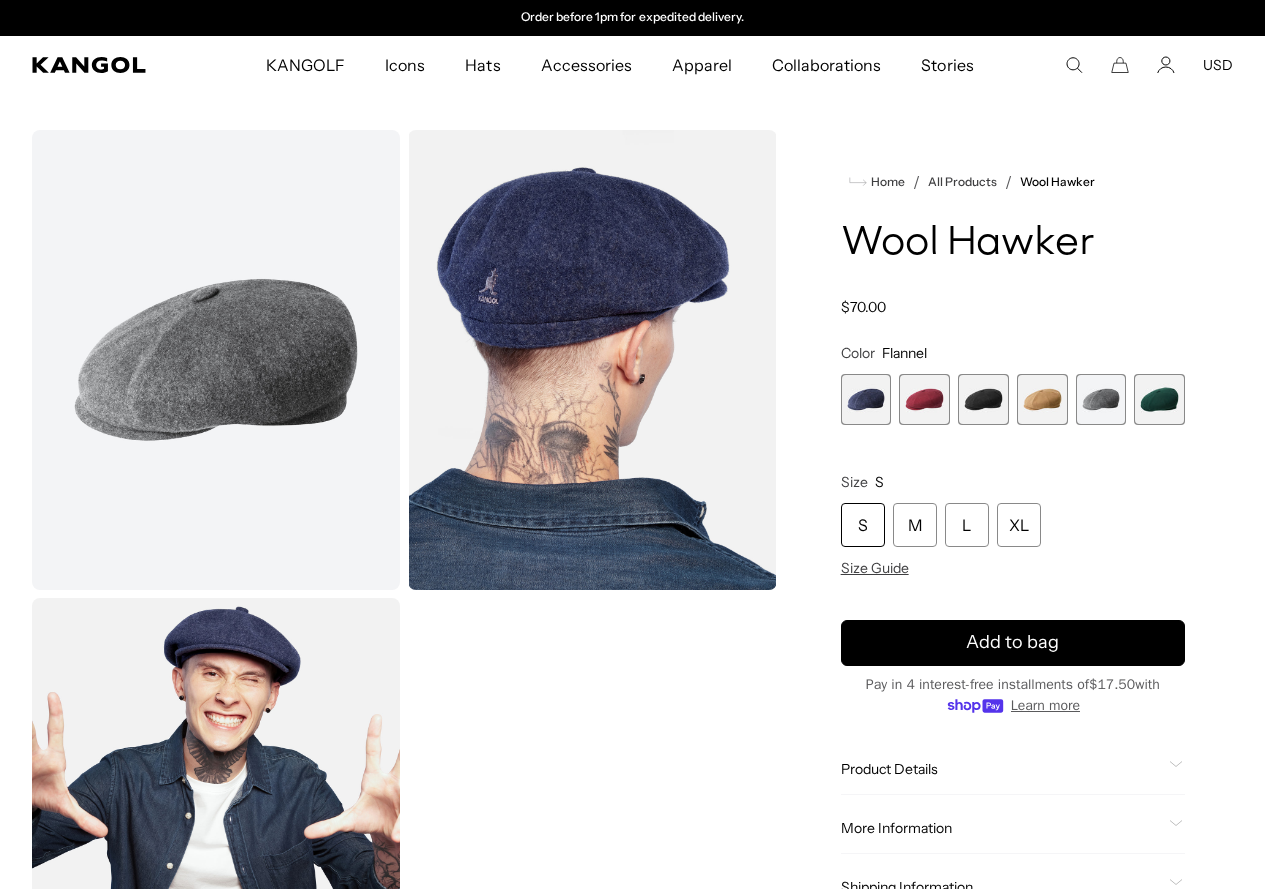 click at bounding box center [1101, 399] 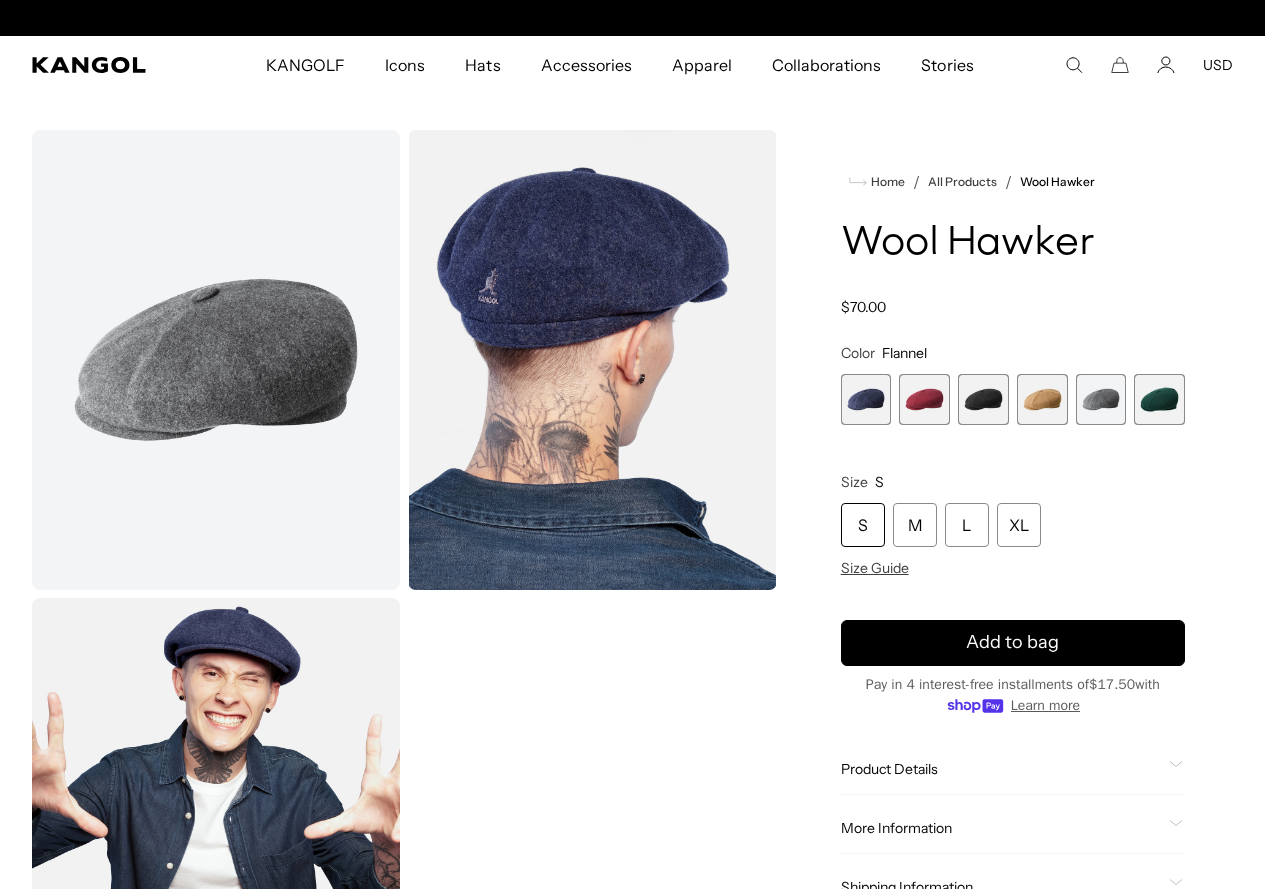 scroll, scrollTop: 0, scrollLeft: 0, axis: both 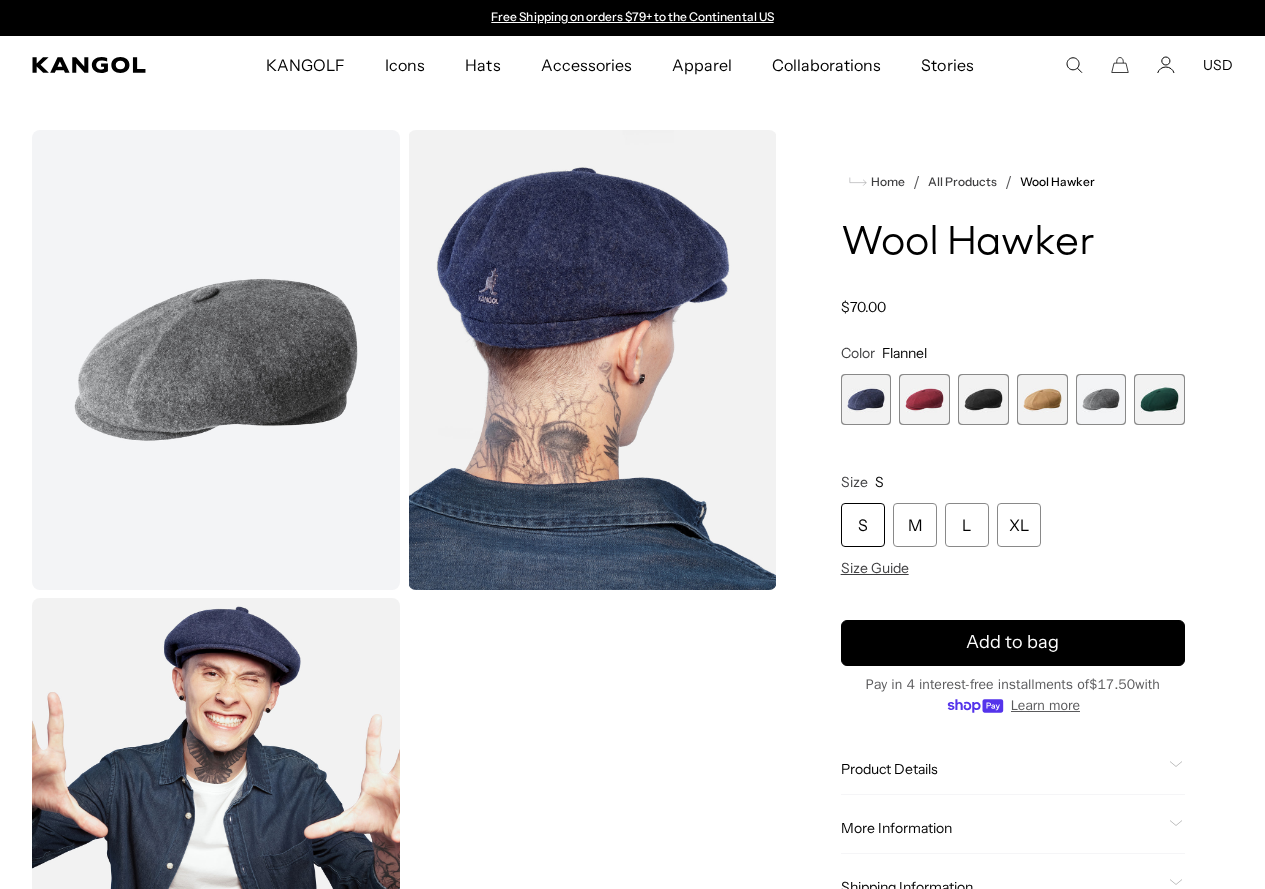 click at bounding box center (1159, 399) 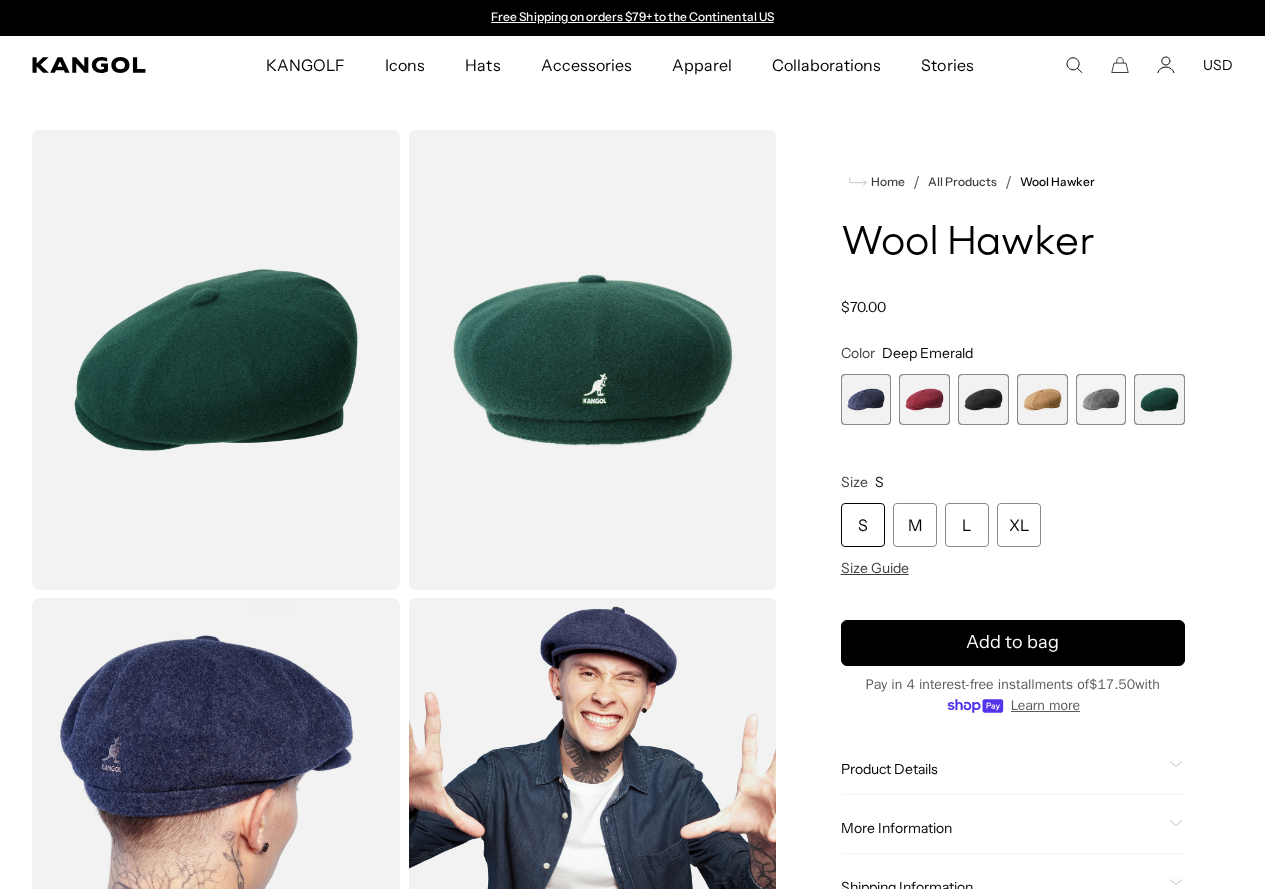 click at bounding box center [866, 399] 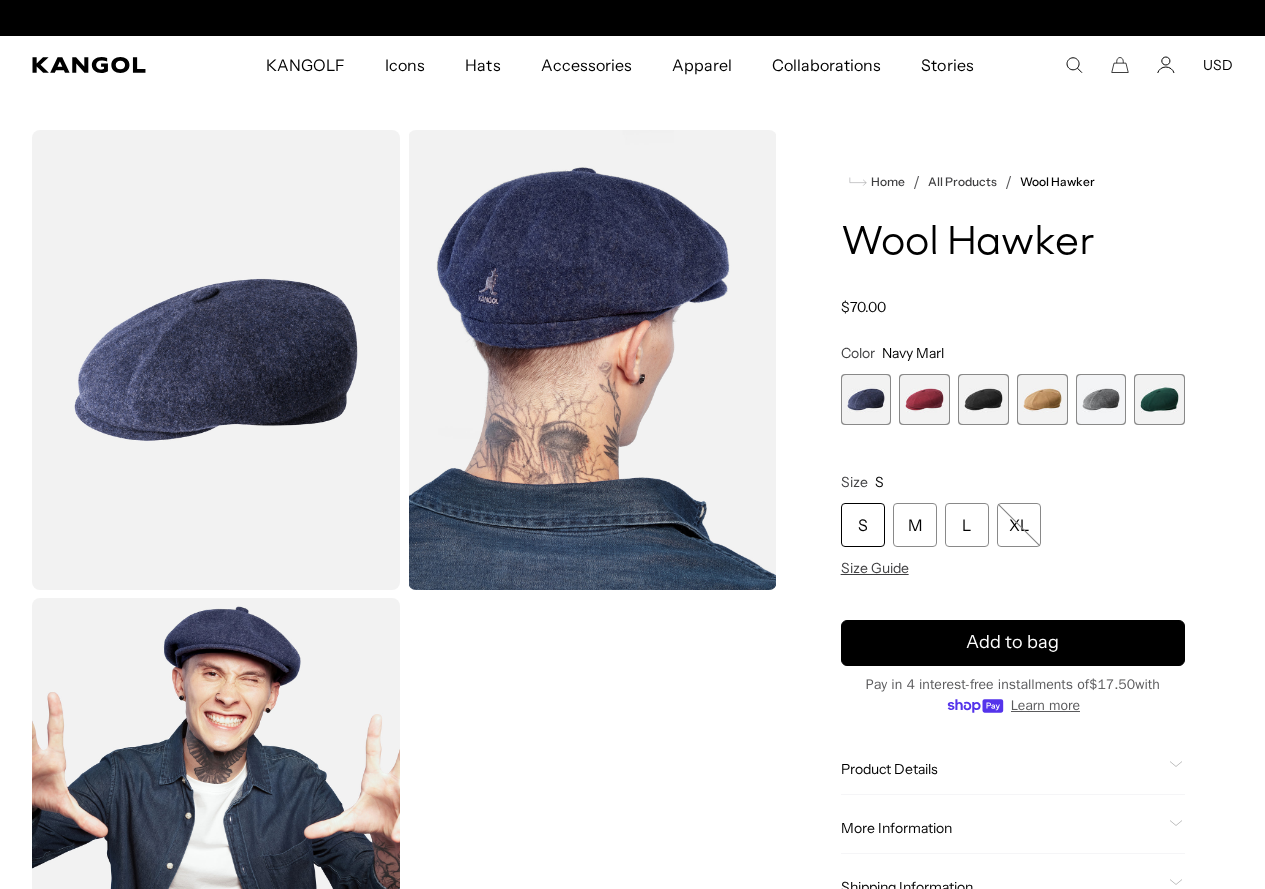 scroll, scrollTop: 0, scrollLeft: 0, axis: both 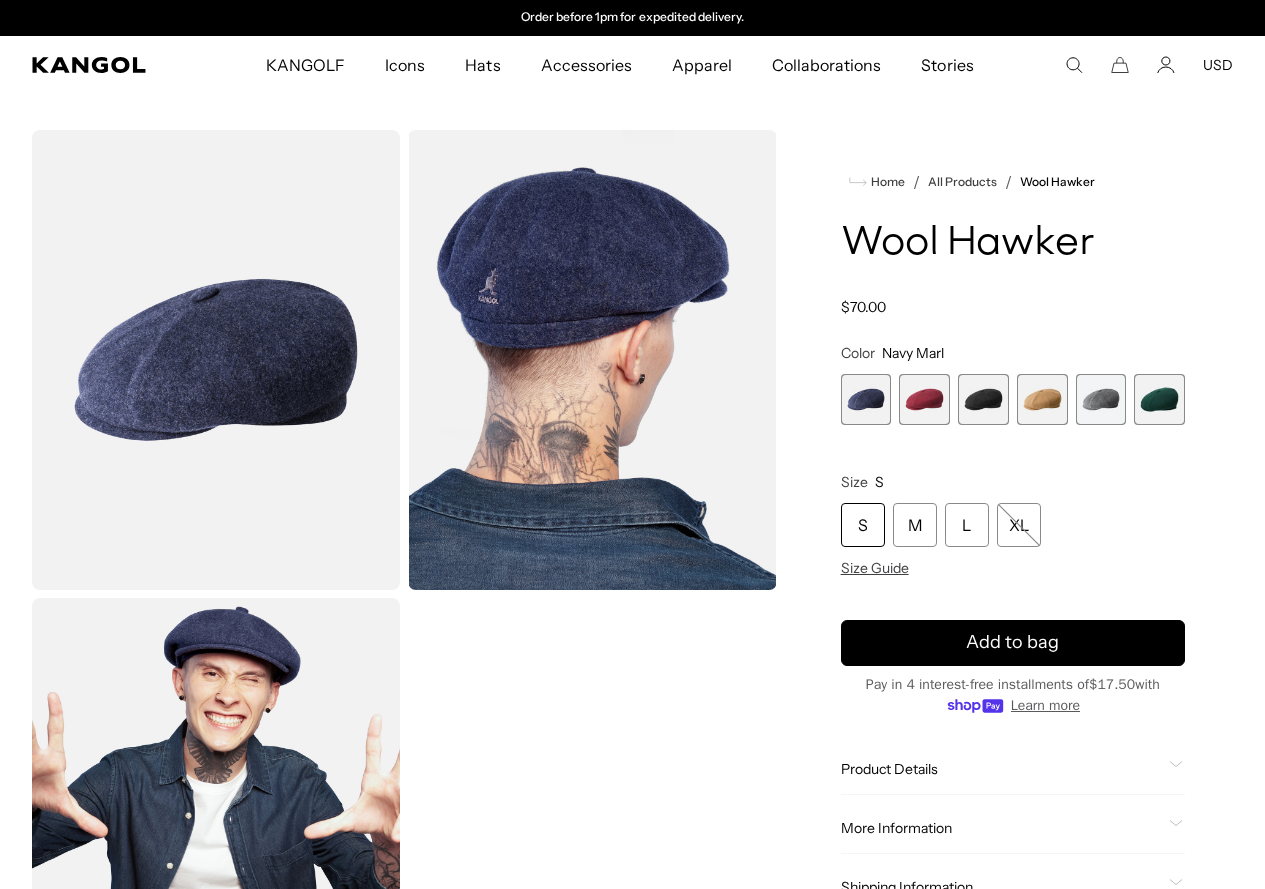 click at bounding box center (983, 399) 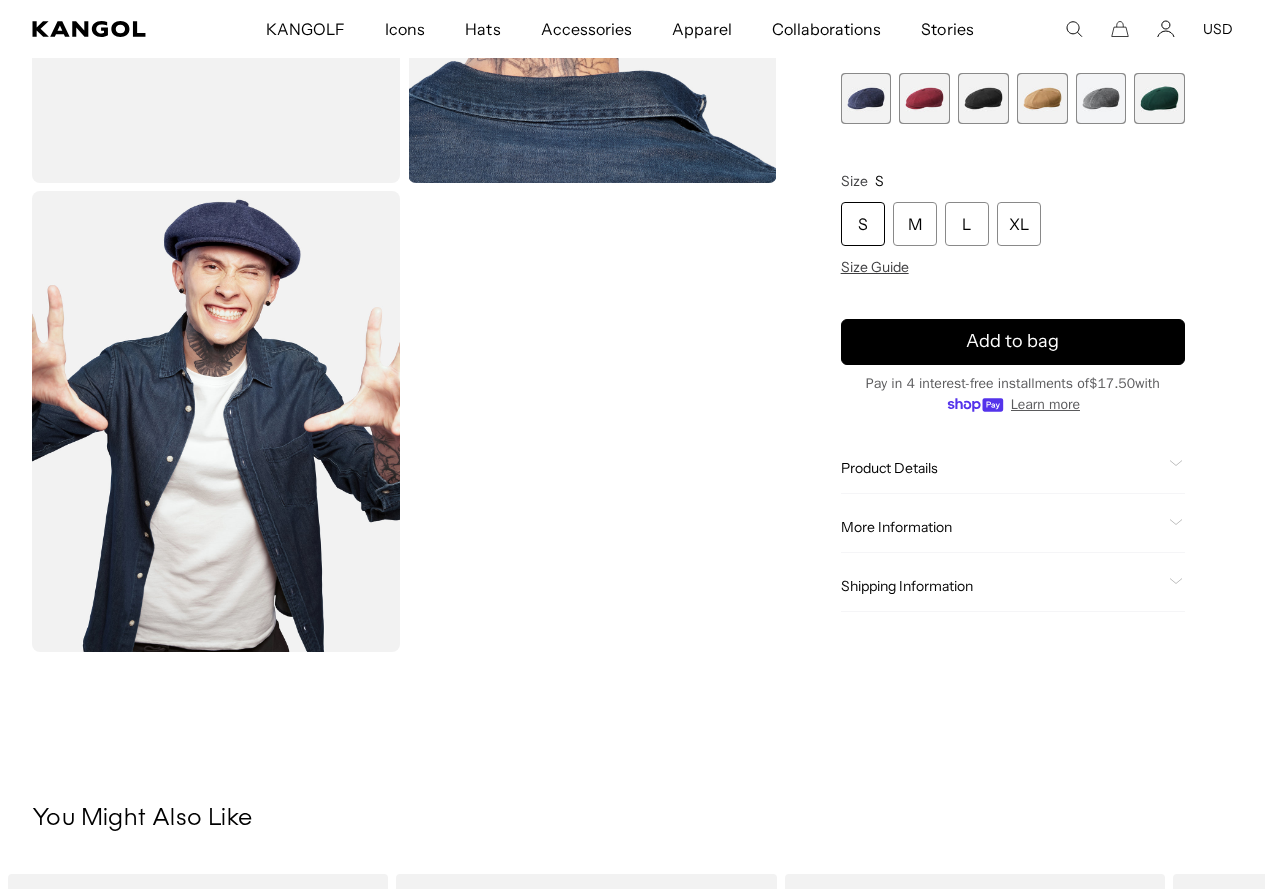scroll, scrollTop: 800, scrollLeft: 0, axis: vertical 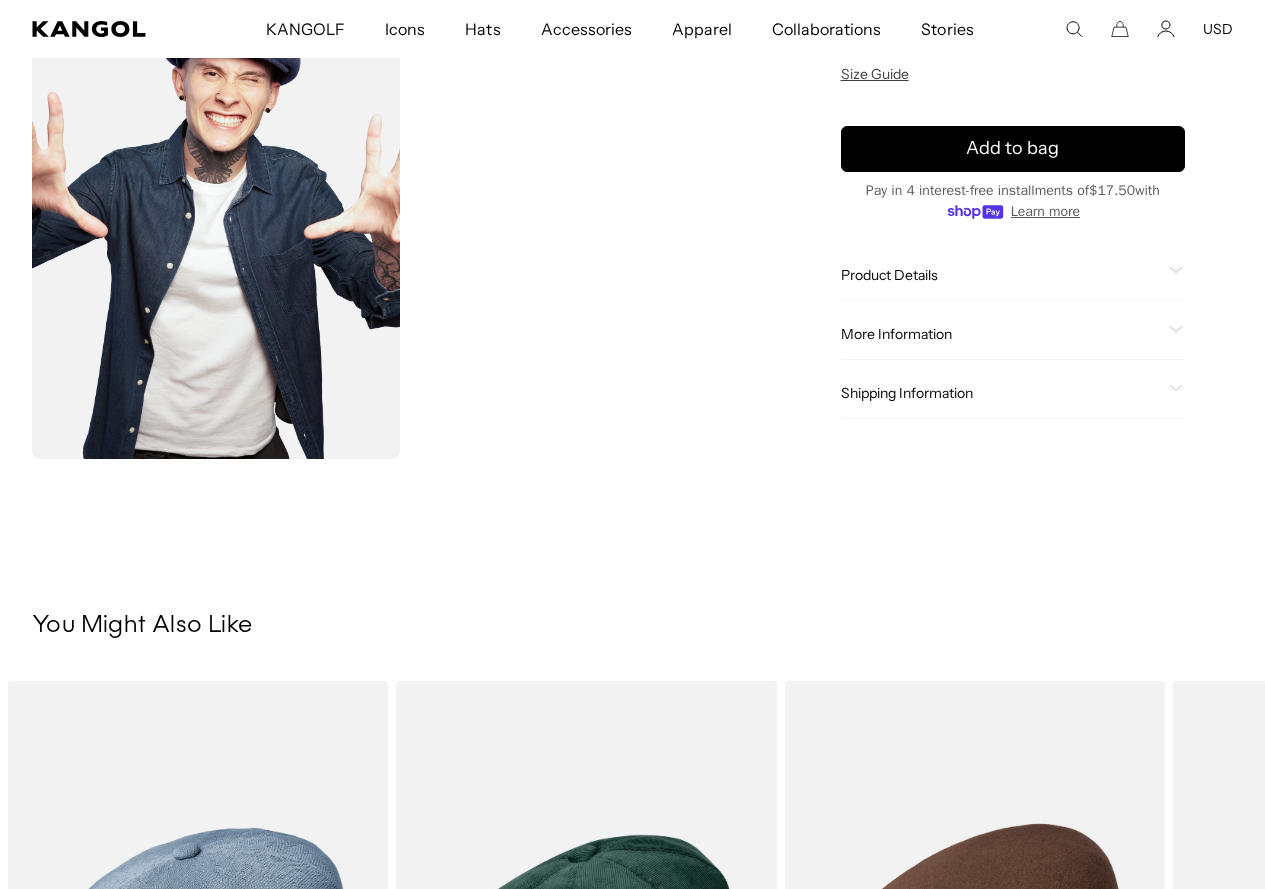 click 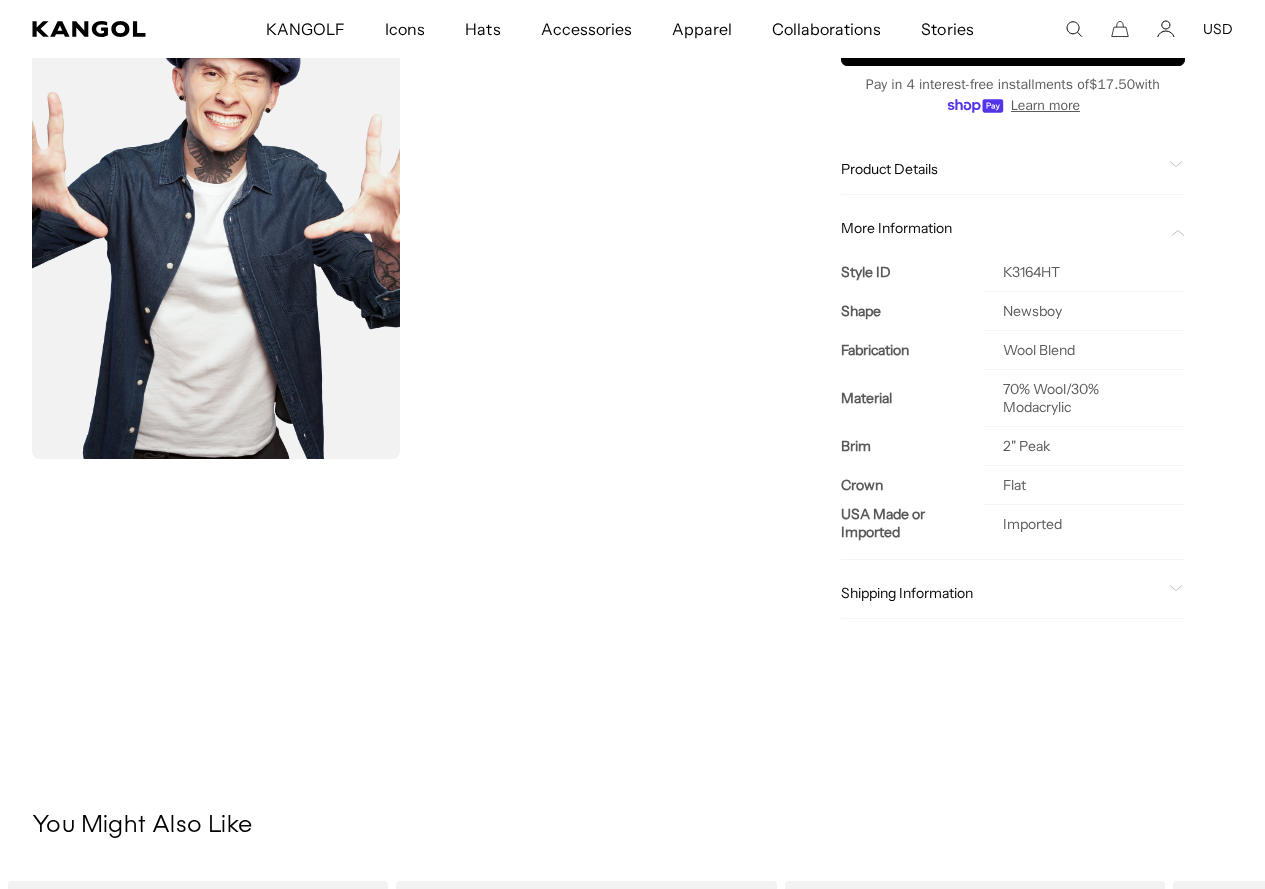 scroll, scrollTop: 400, scrollLeft: 0, axis: vertical 